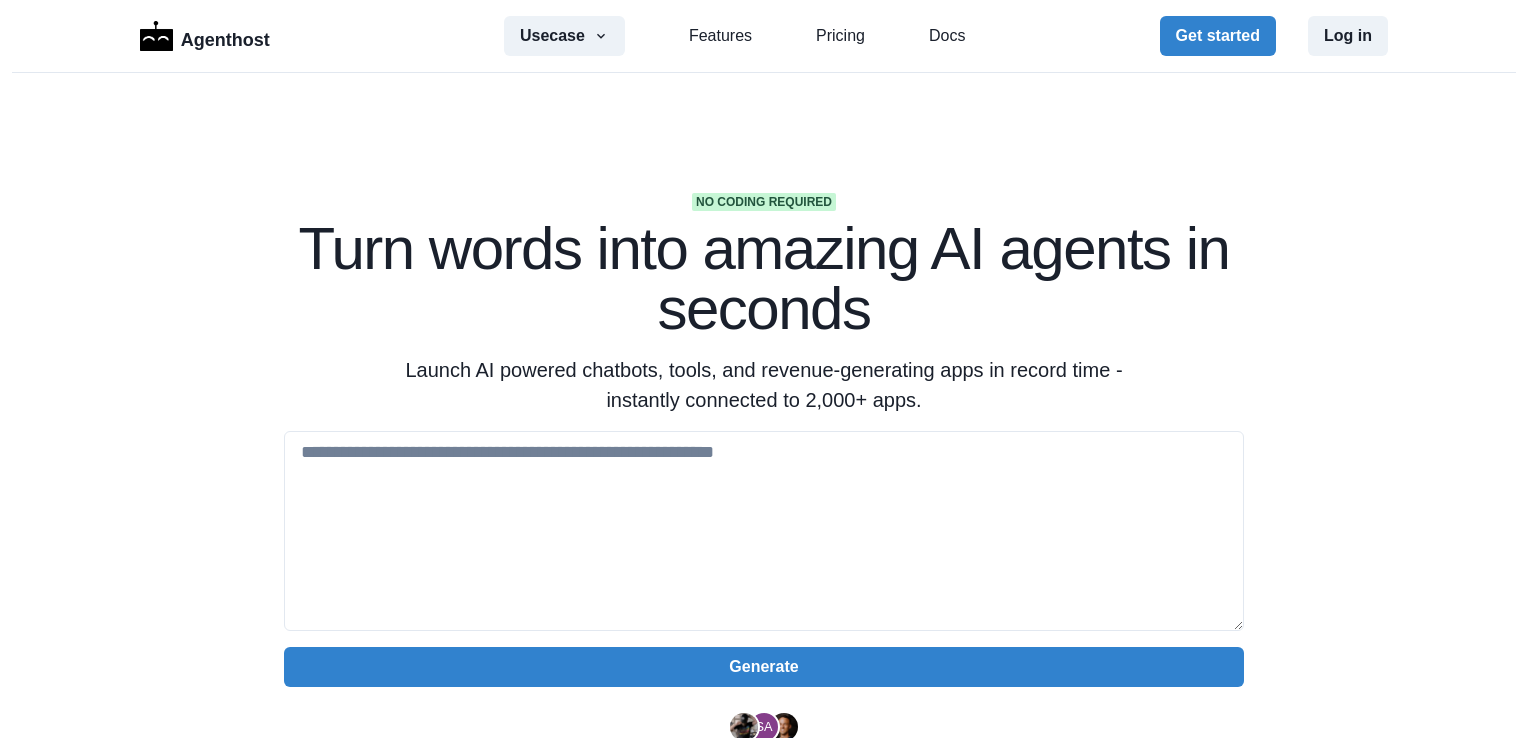 scroll, scrollTop: 0, scrollLeft: 0, axis: both 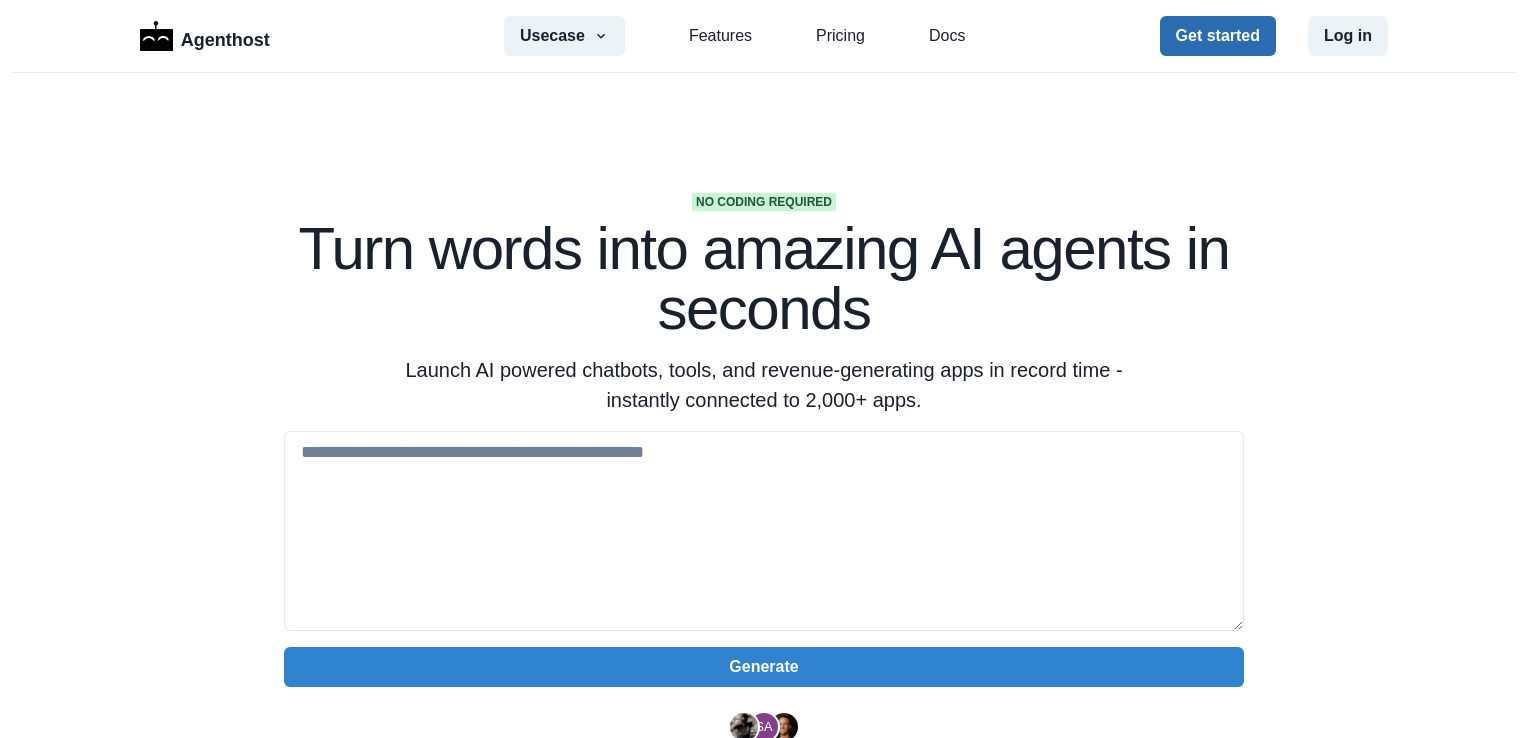 click on "Get started" at bounding box center (1218, 36) 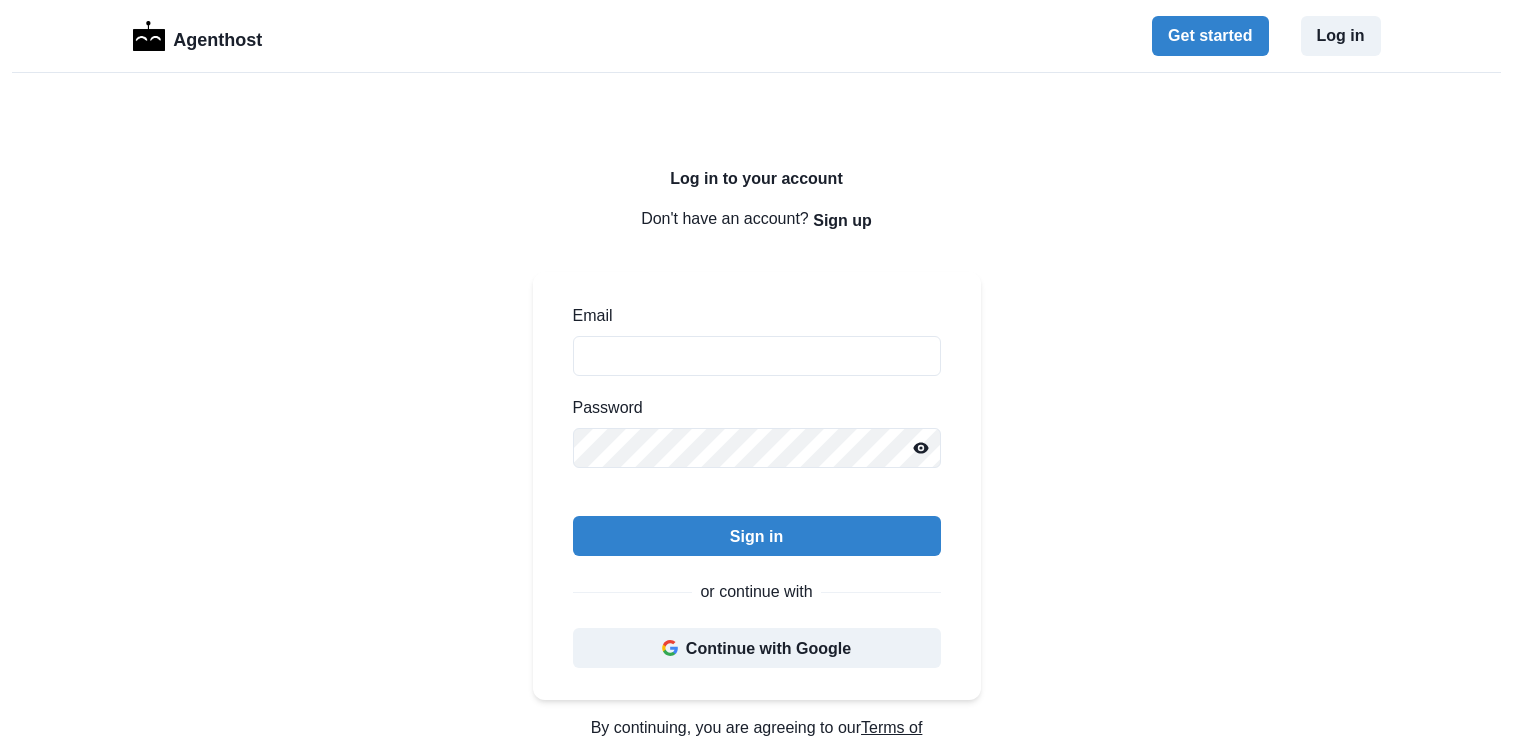 scroll, scrollTop: 0, scrollLeft: 0, axis: both 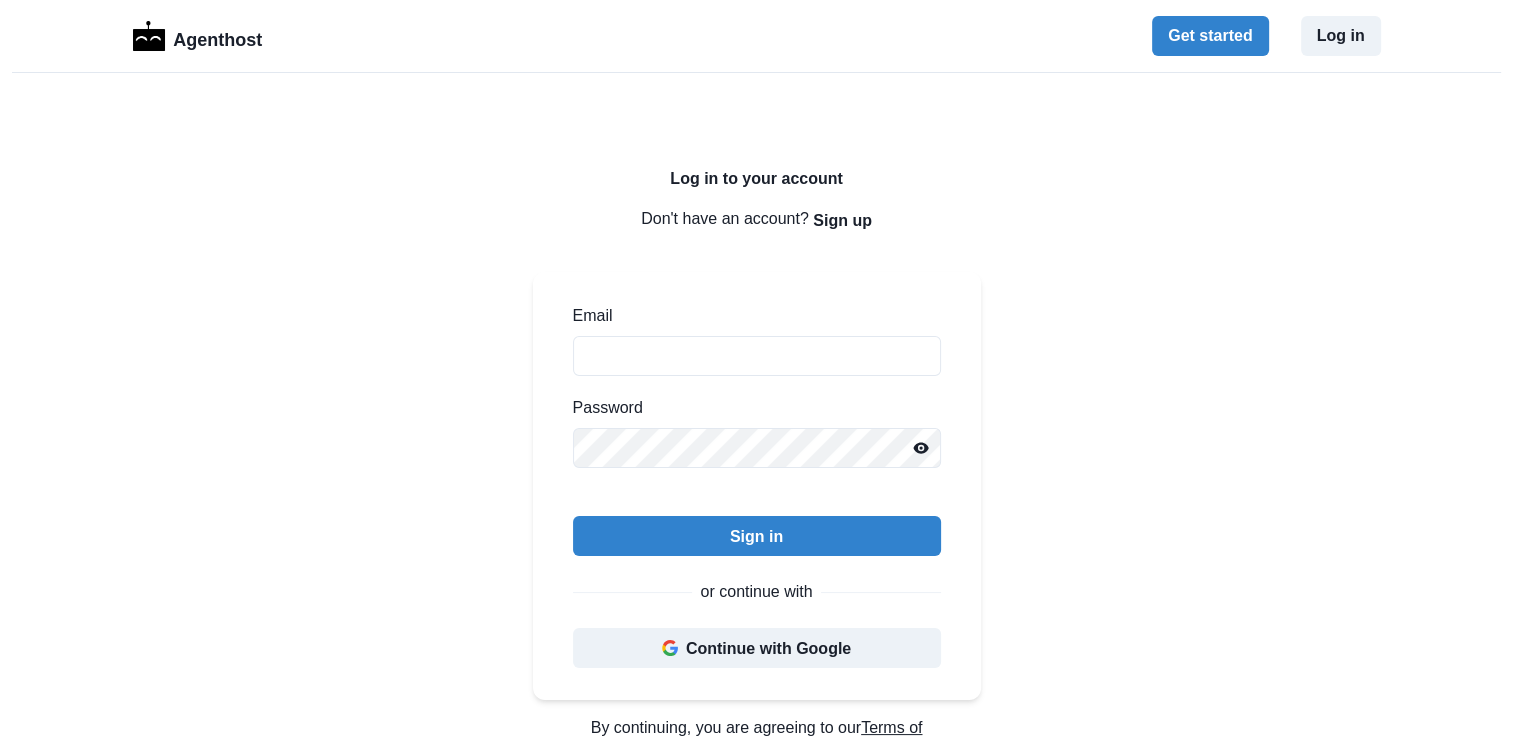type on "**********" 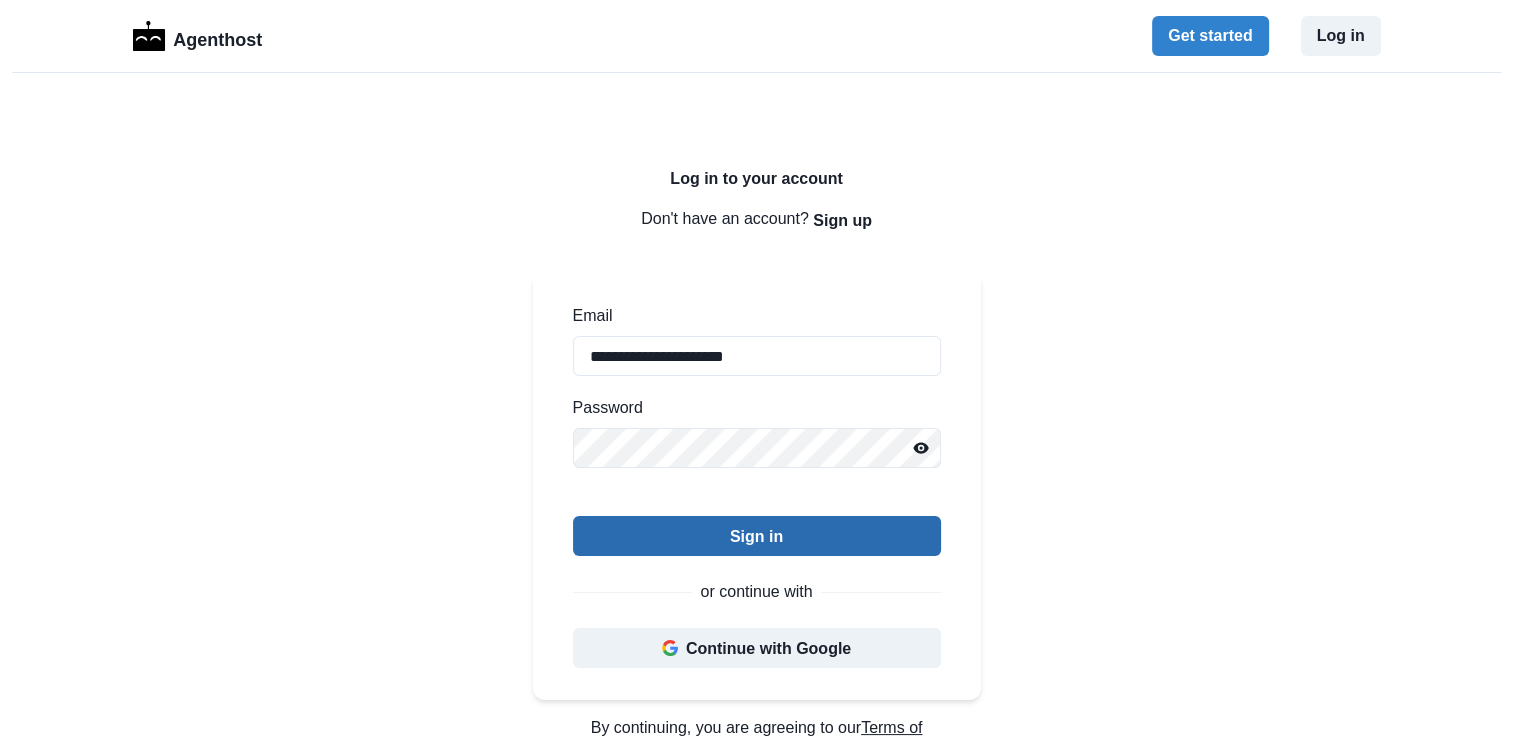 click on "Sign in" at bounding box center [757, 536] 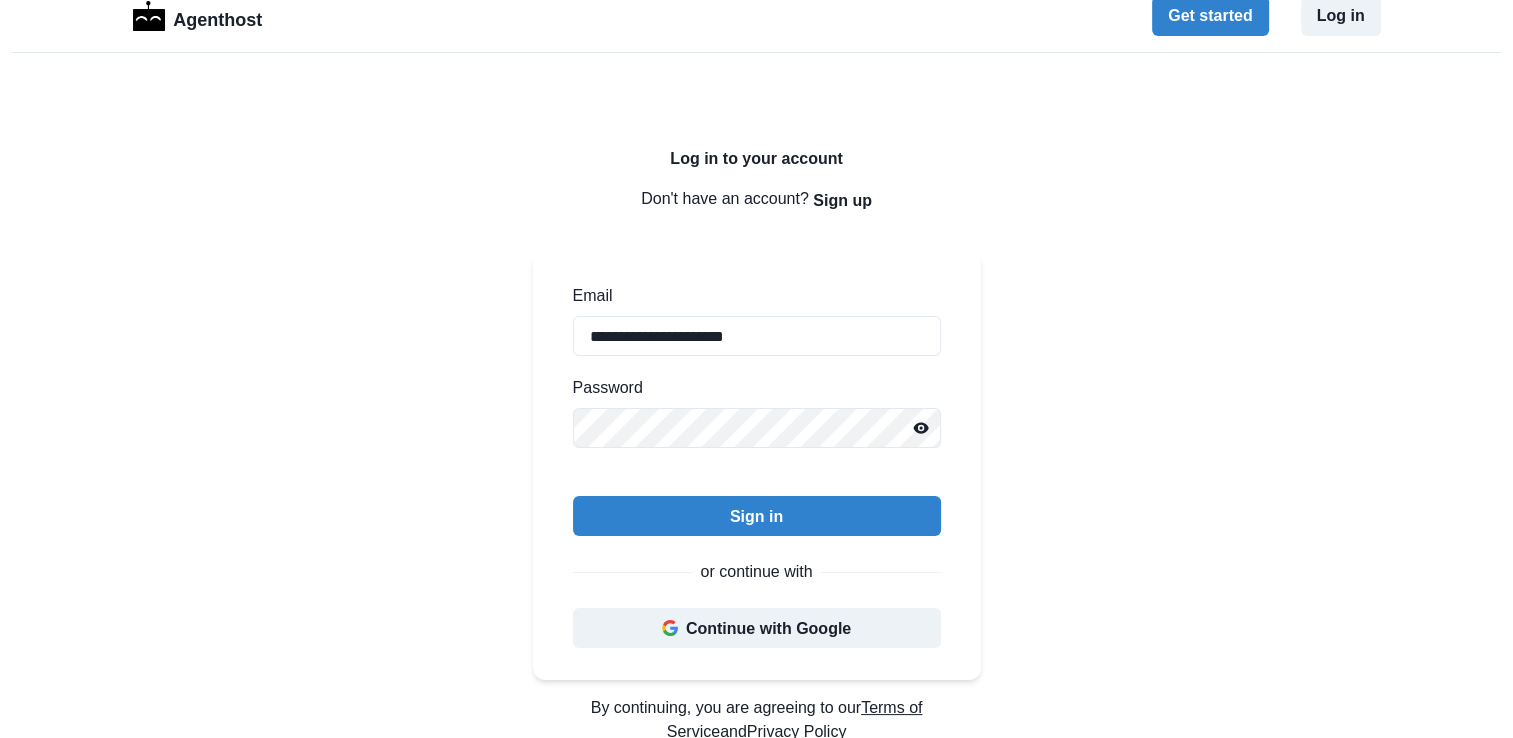 scroll, scrollTop: 12, scrollLeft: 0, axis: vertical 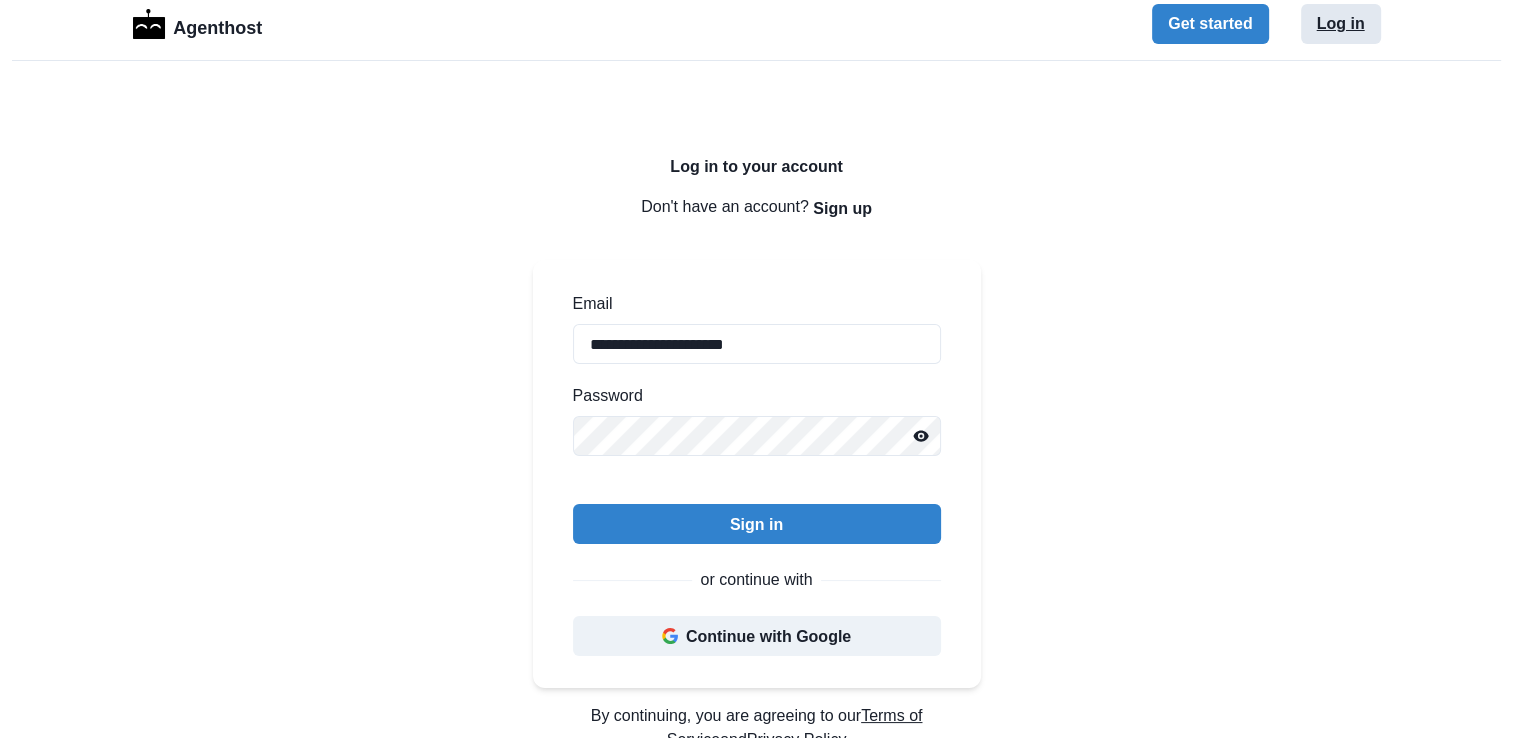 click on "Log in" at bounding box center [1341, 24] 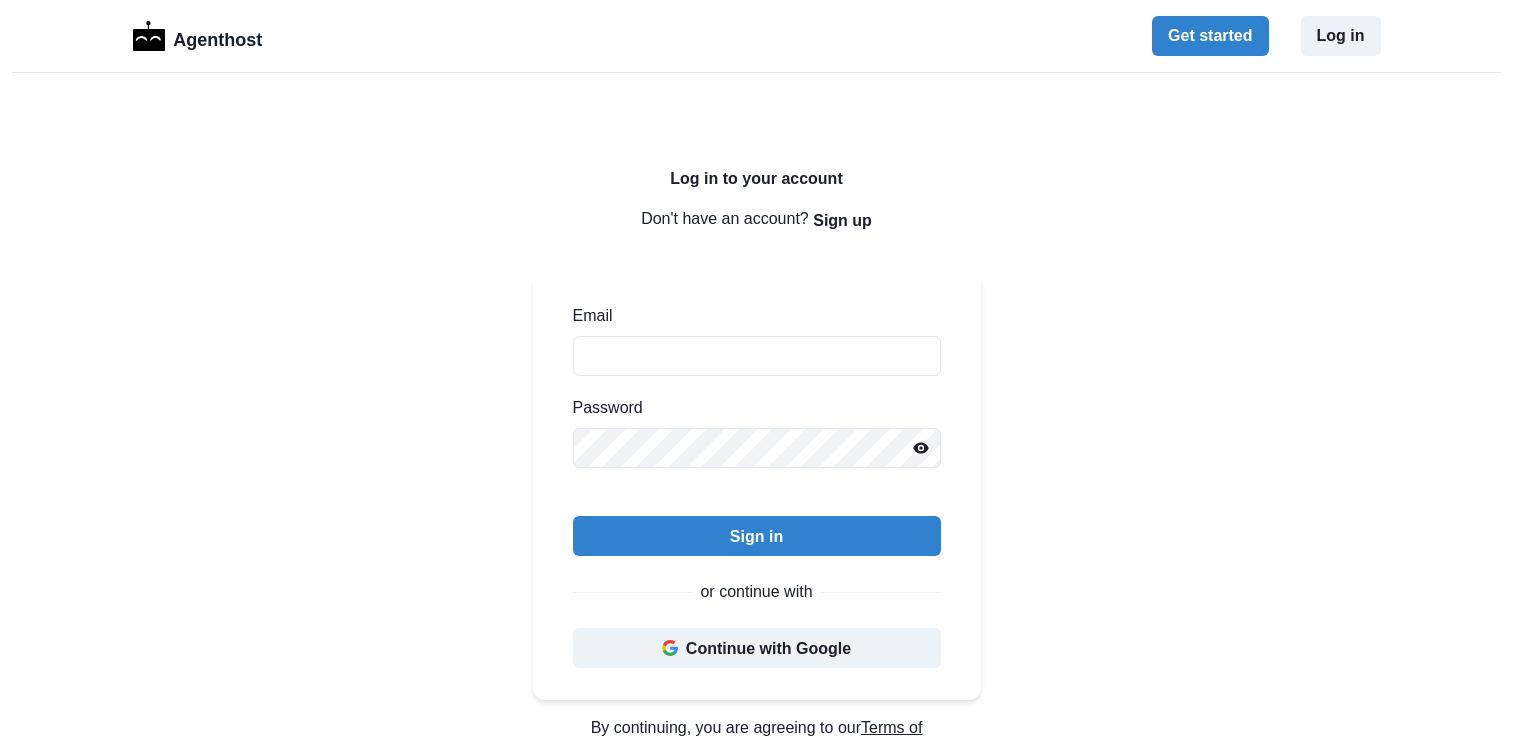 scroll, scrollTop: 0, scrollLeft: 0, axis: both 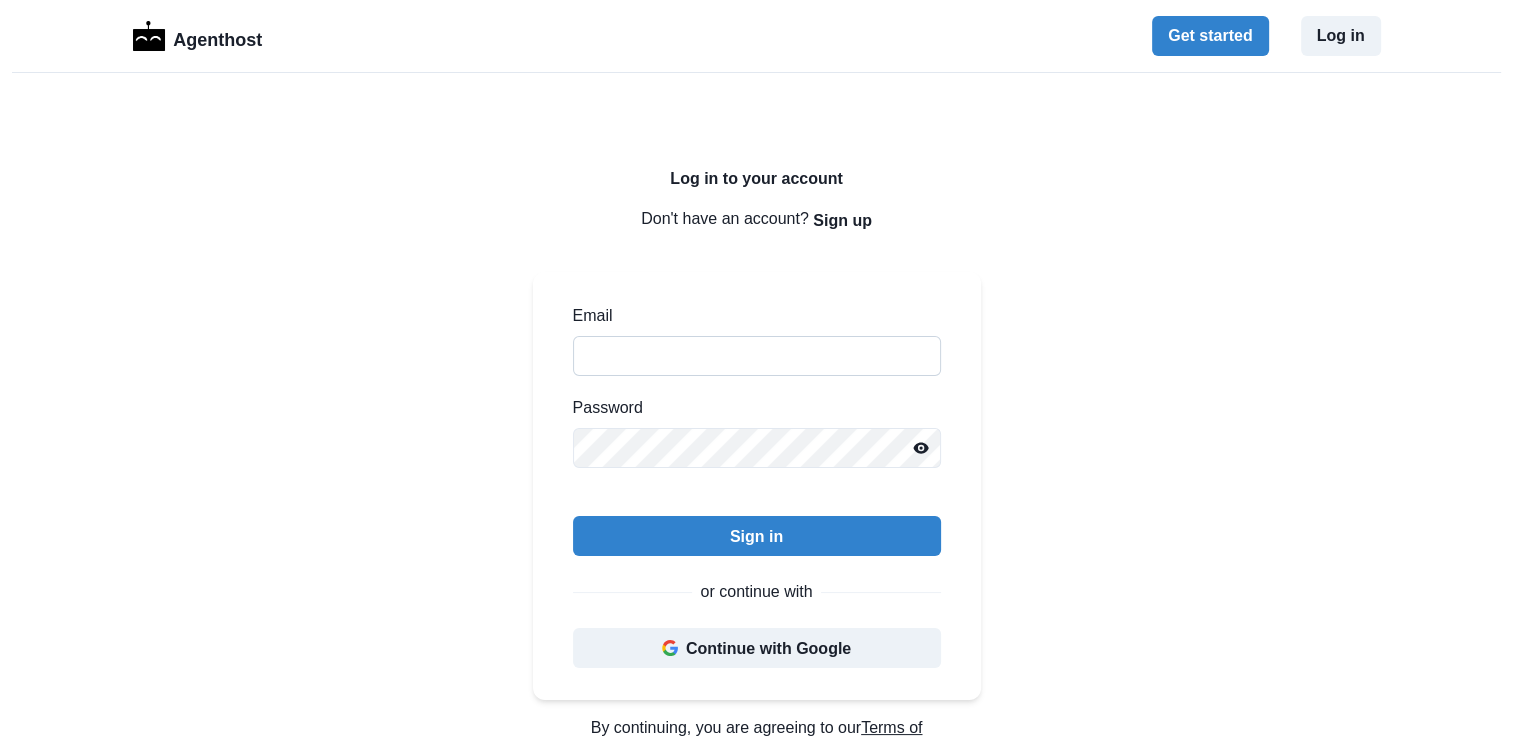 click on "Email" at bounding box center [757, 356] 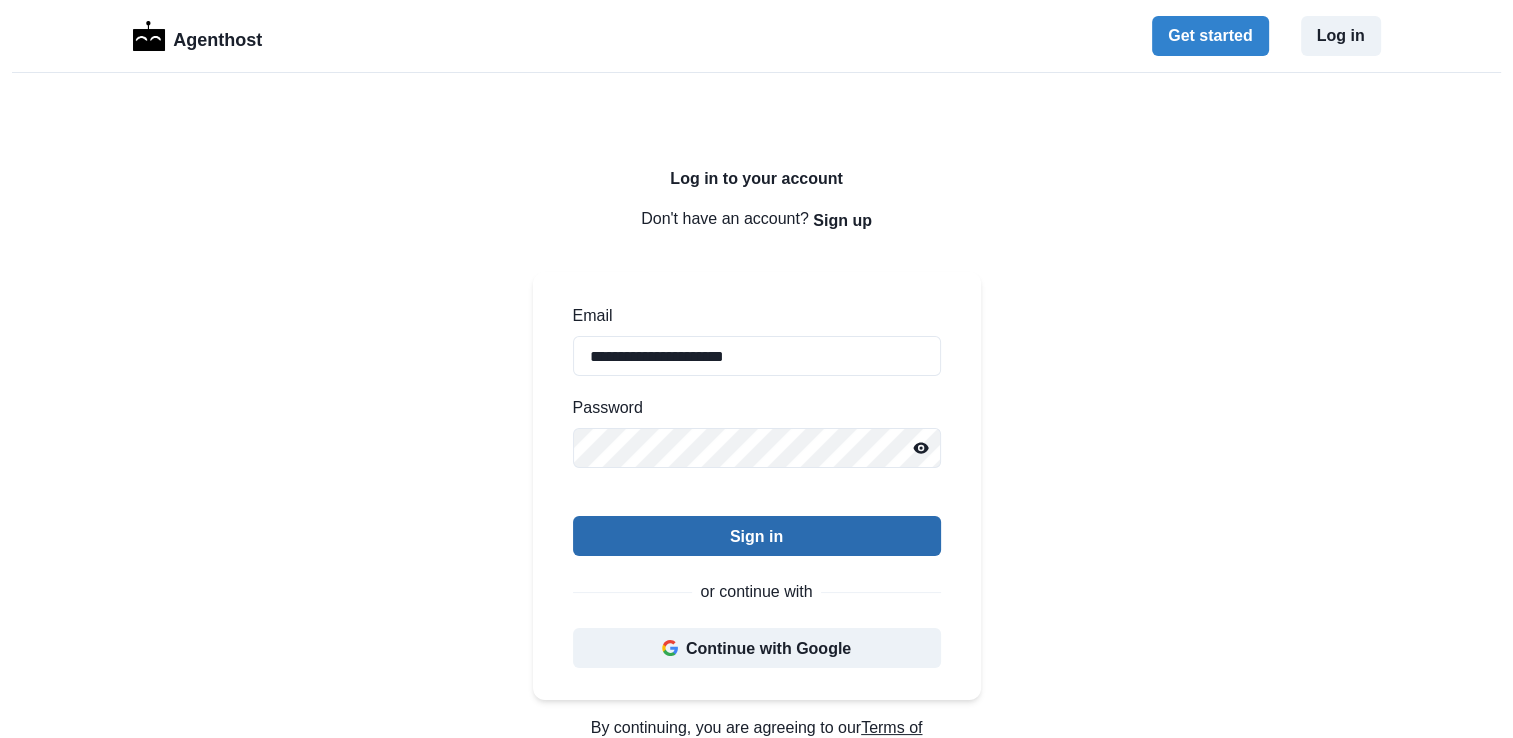 click on "Sign in" at bounding box center [757, 536] 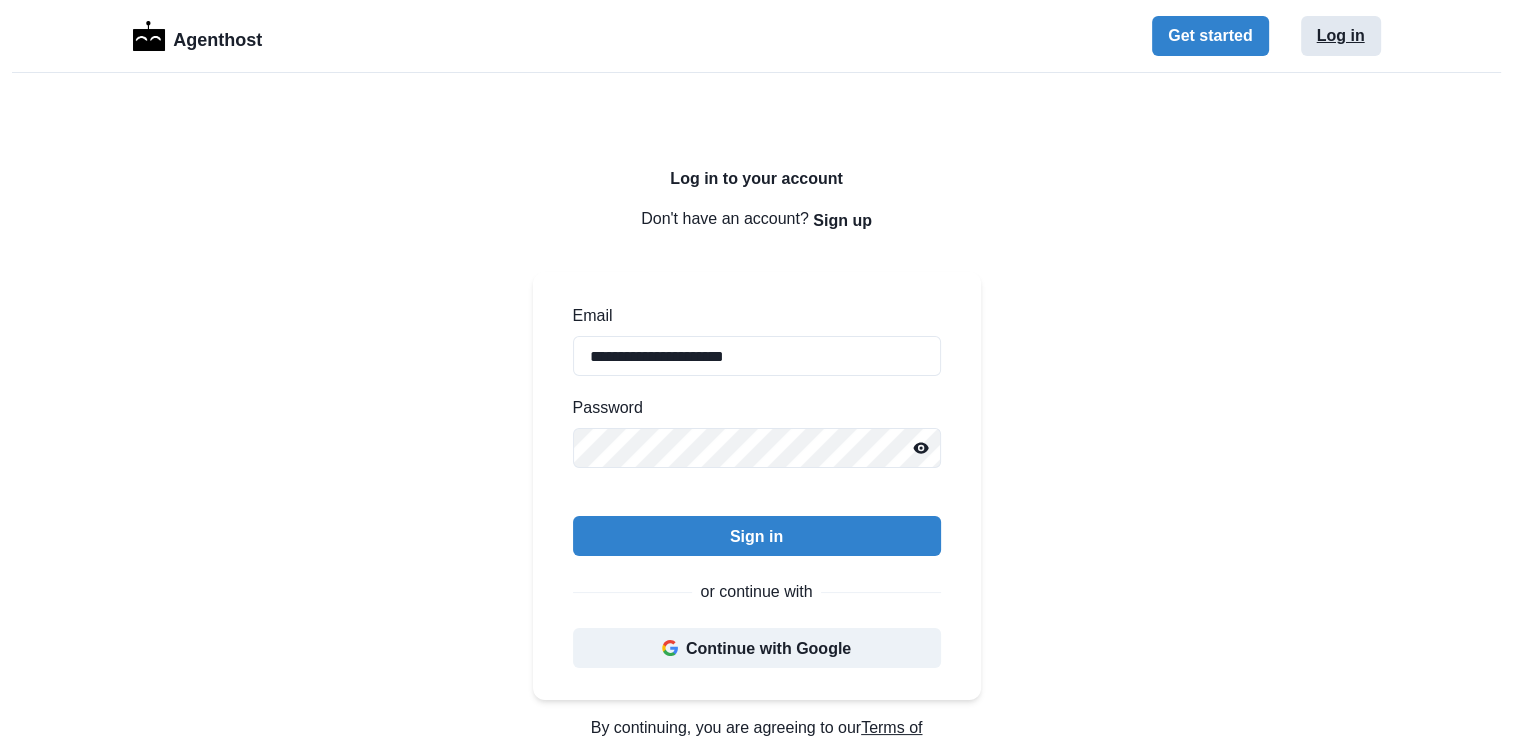 click on "Log in" at bounding box center (1341, 36) 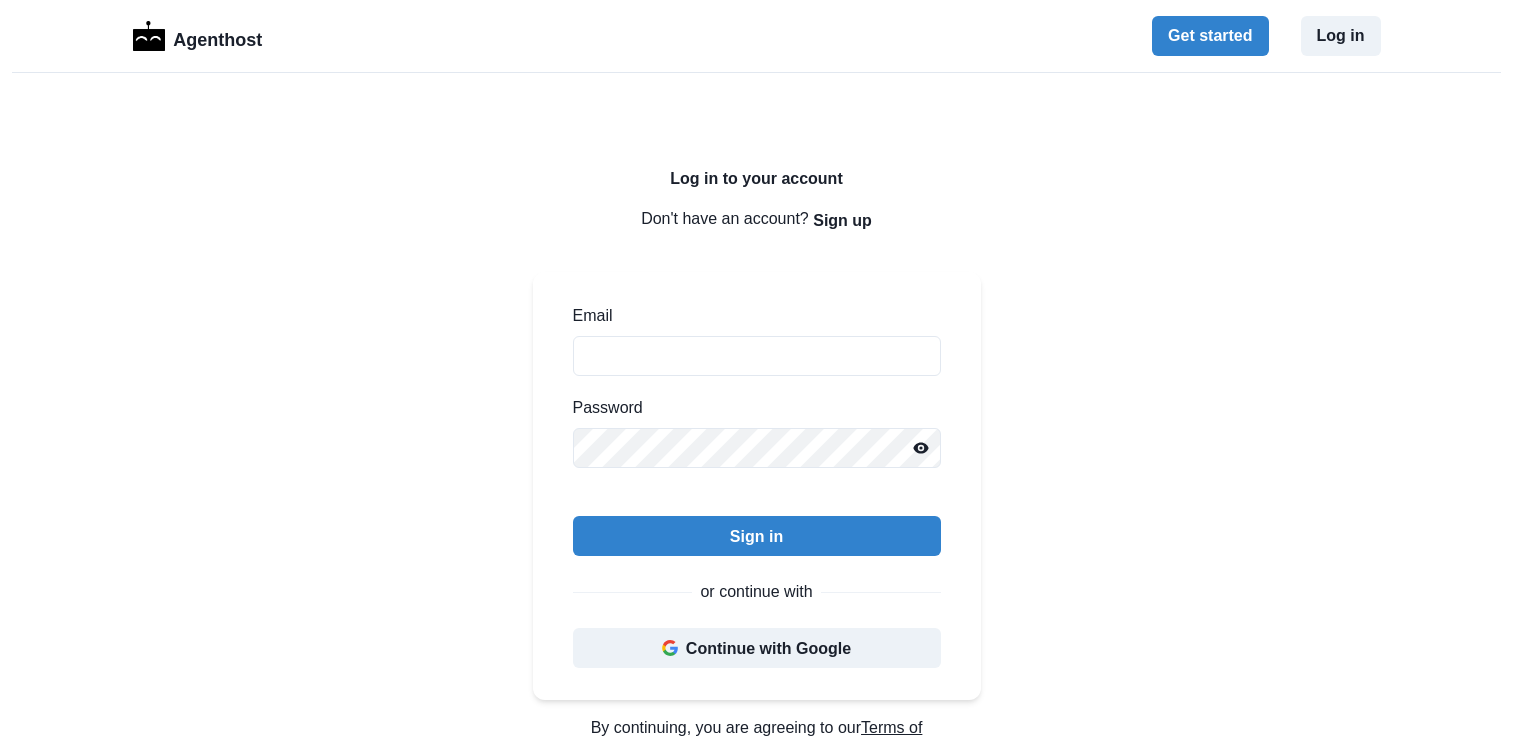 scroll, scrollTop: 0, scrollLeft: 0, axis: both 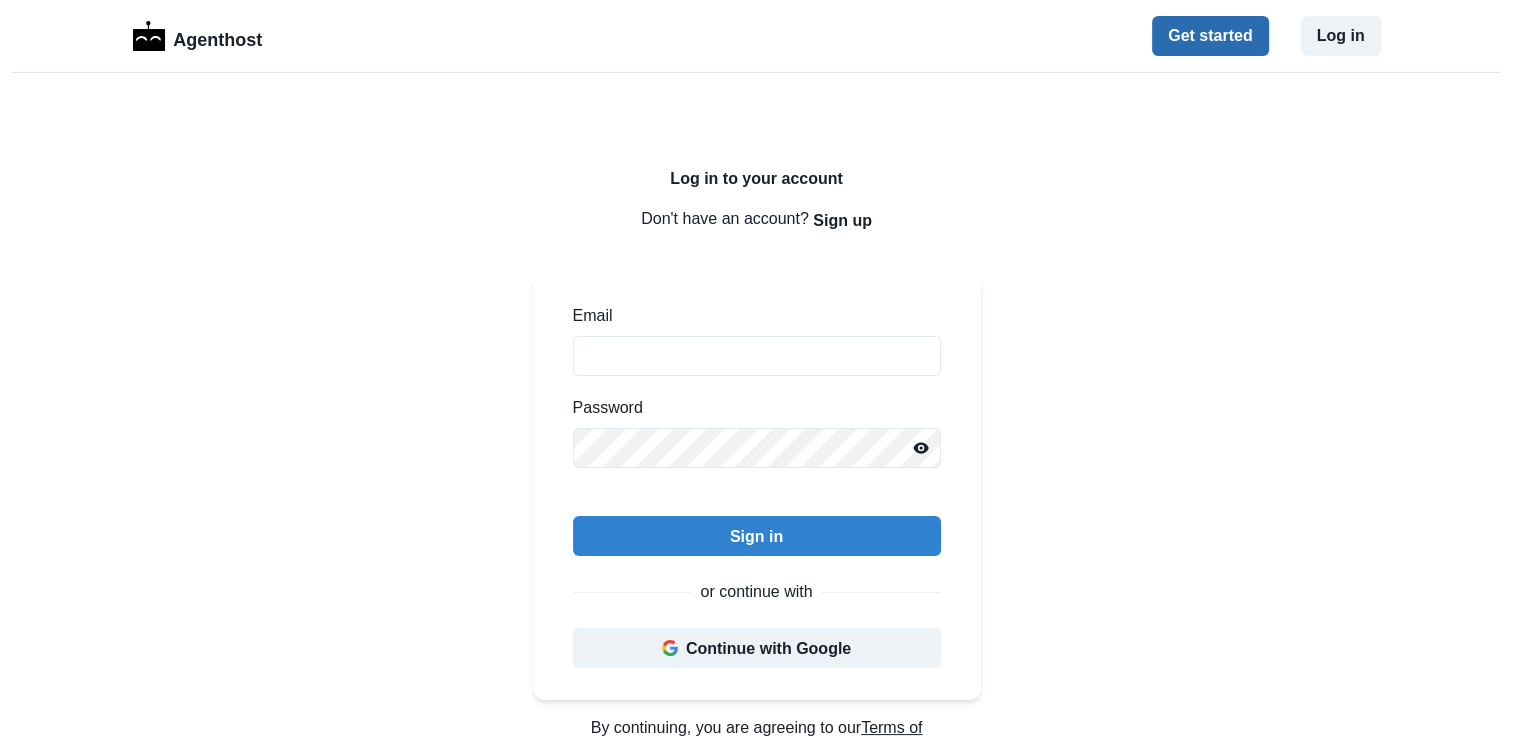 click on "Get started" at bounding box center (1210, 36) 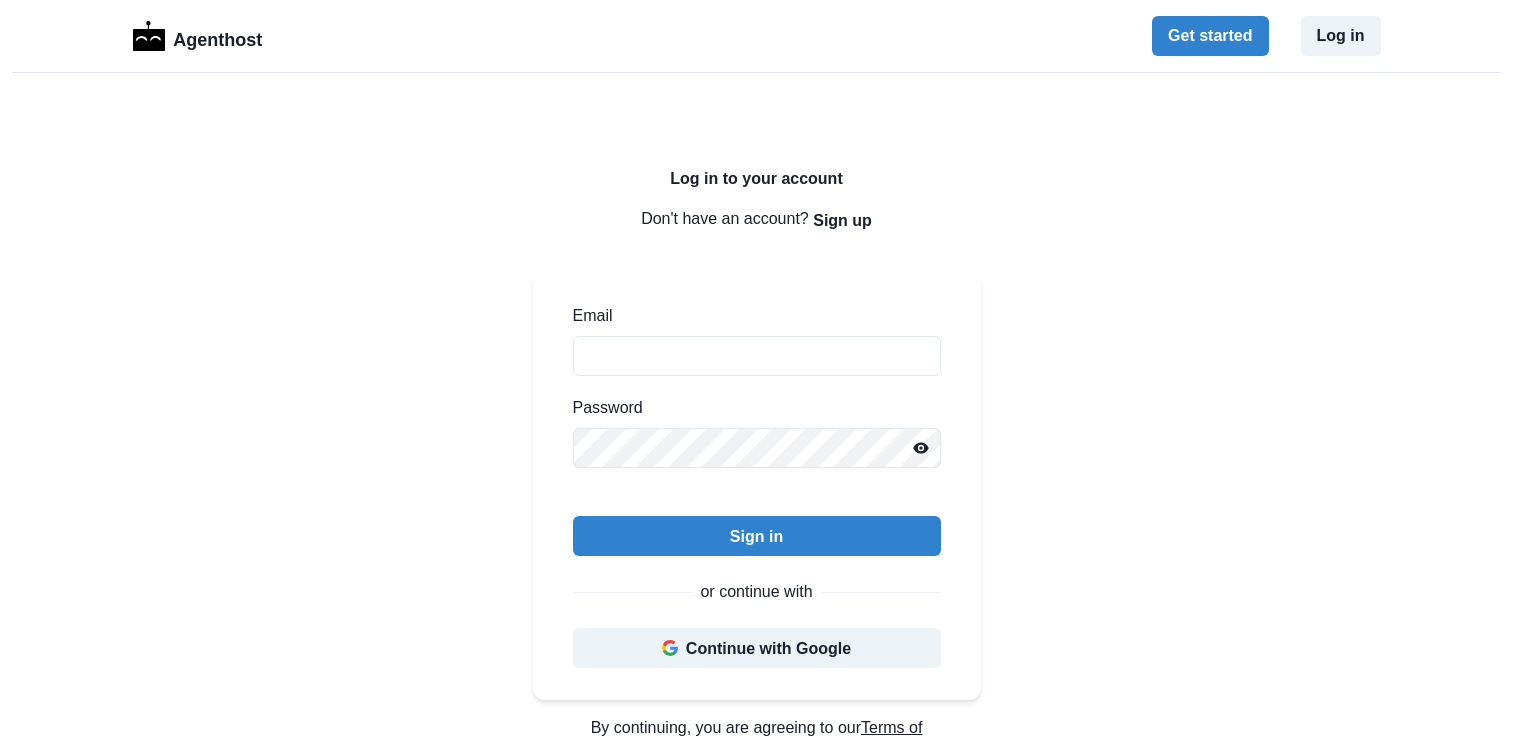 scroll, scrollTop: 0, scrollLeft: 0, axis: both 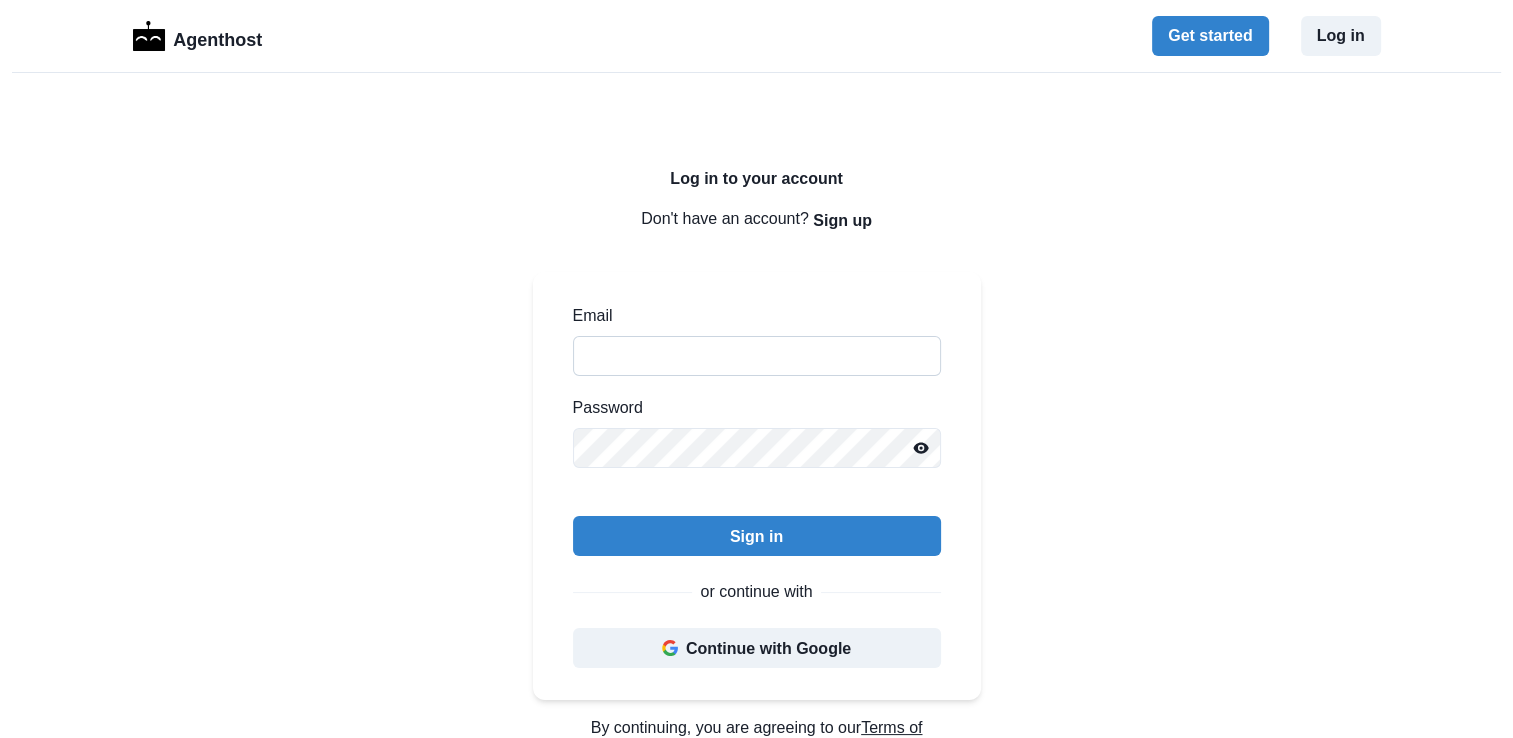 click on "Email" at bounding box center (757, 356) 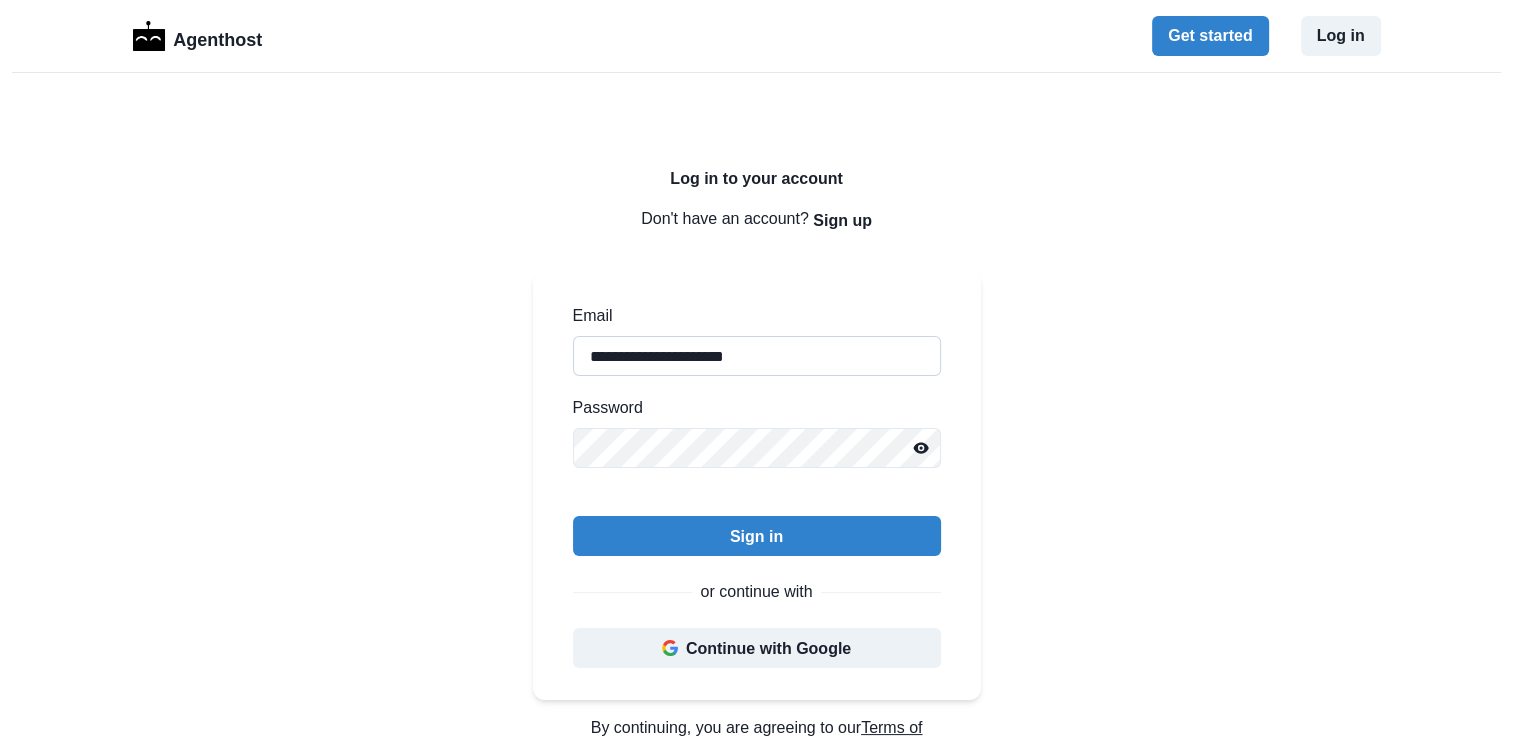 type on "**********" 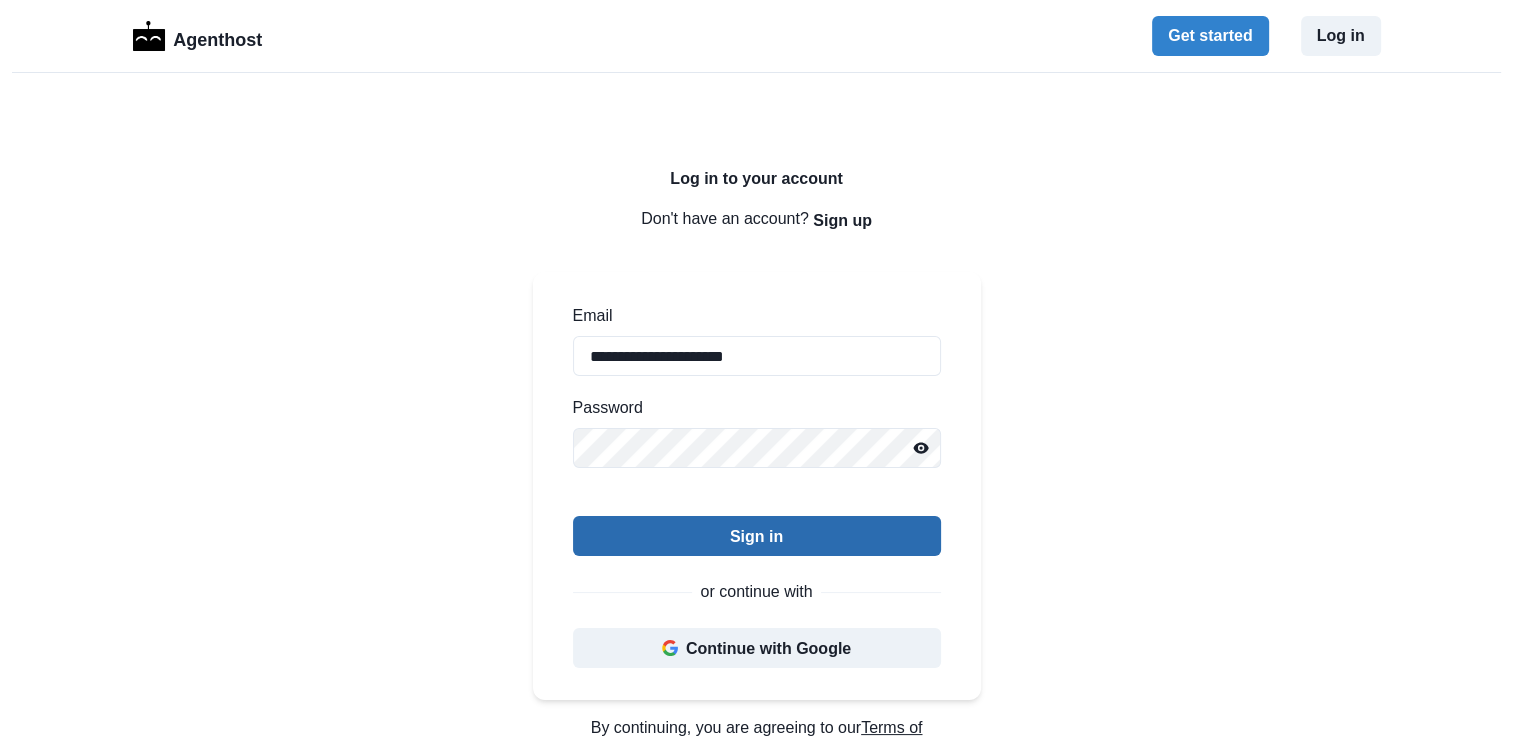 click on "Sign in" at bounding box center [757, 536] 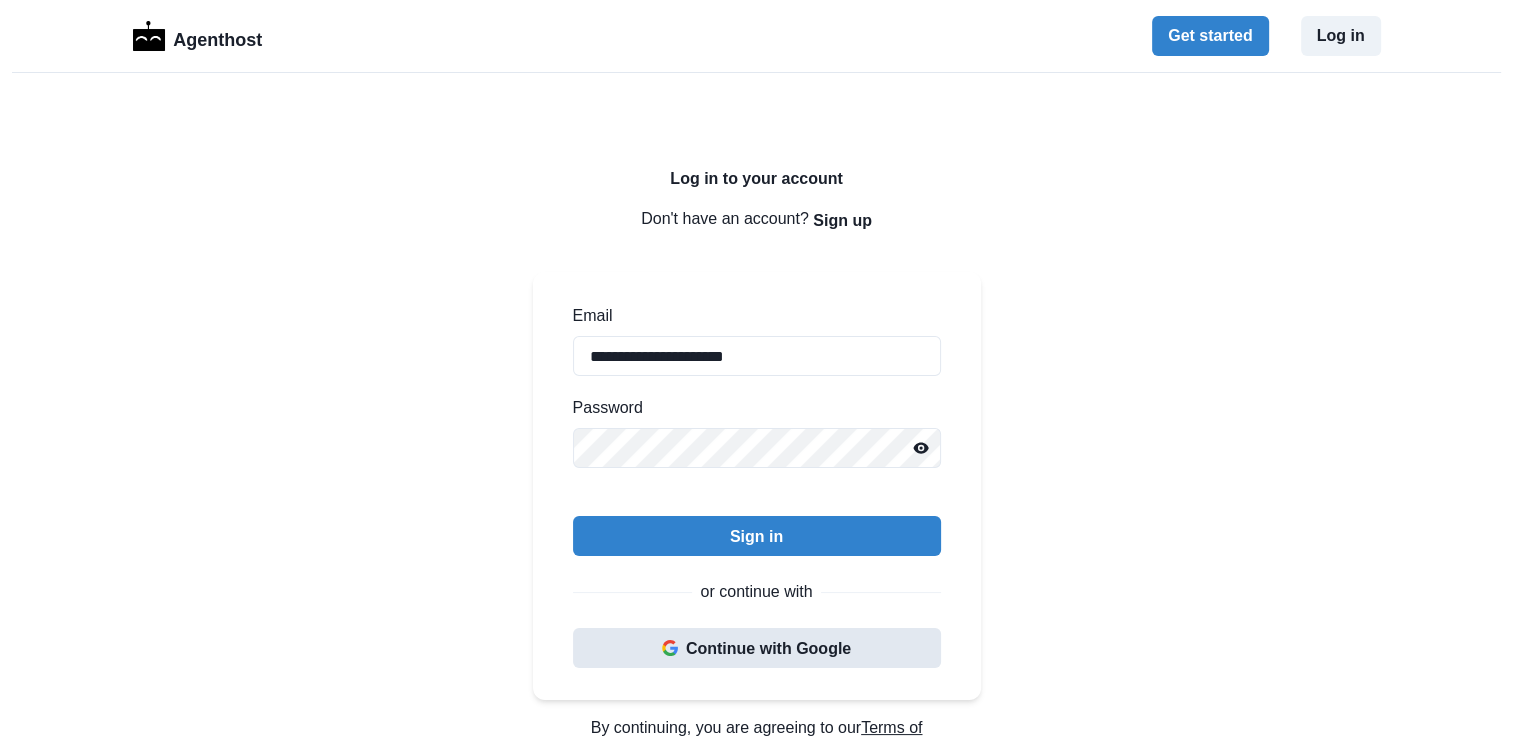 click on "Continue with Google" at bounding box center (757, 648) 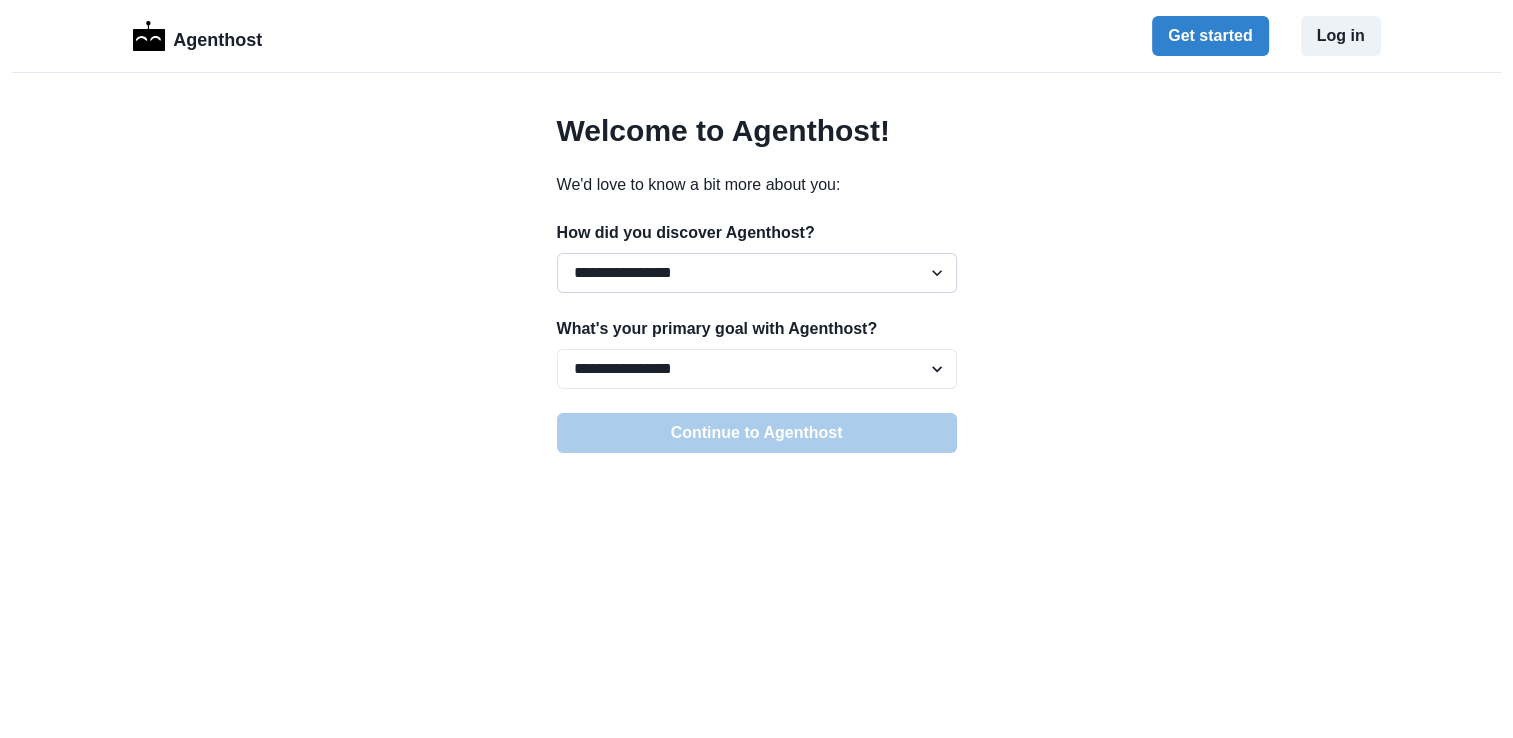 click on "**********" at bounding box center [757, 273] 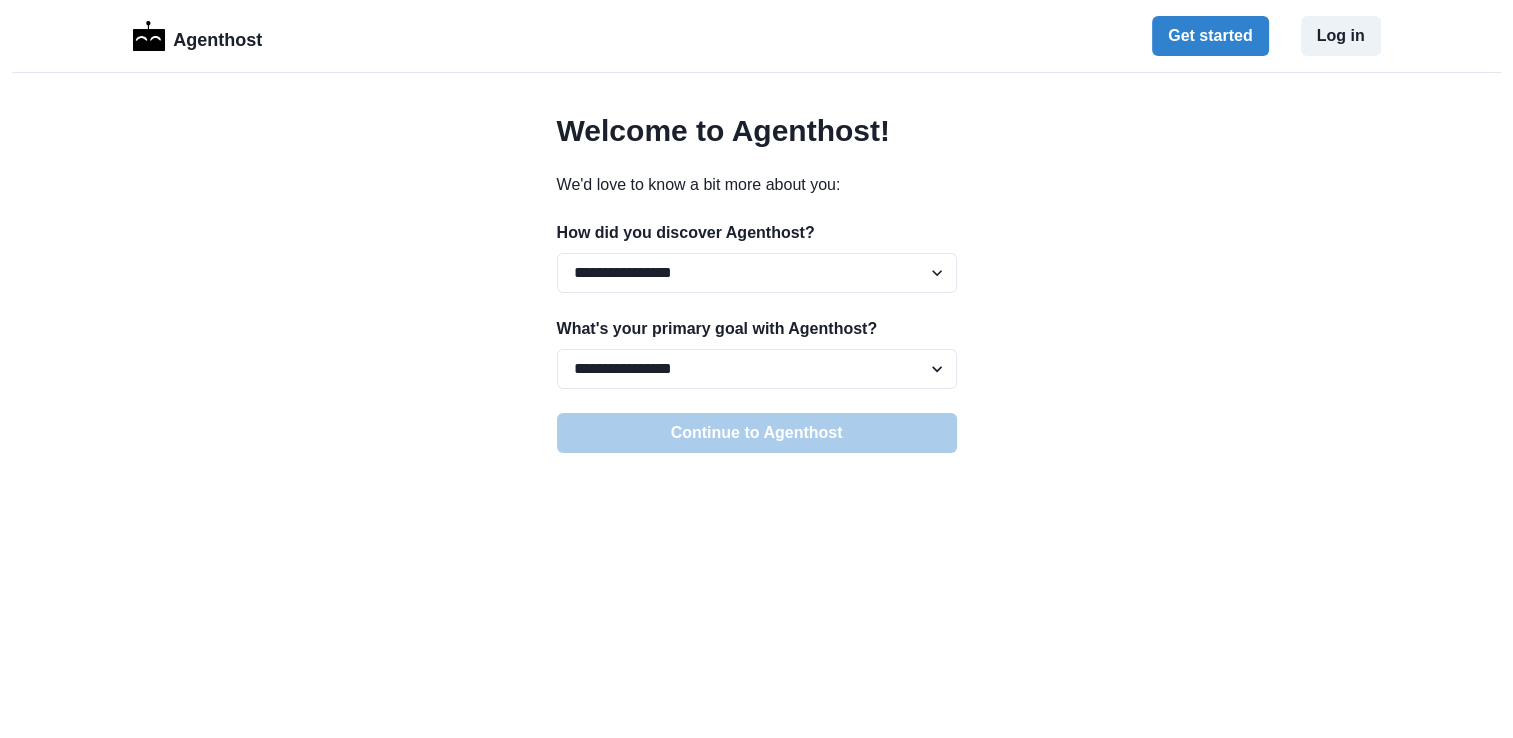 select on "******" 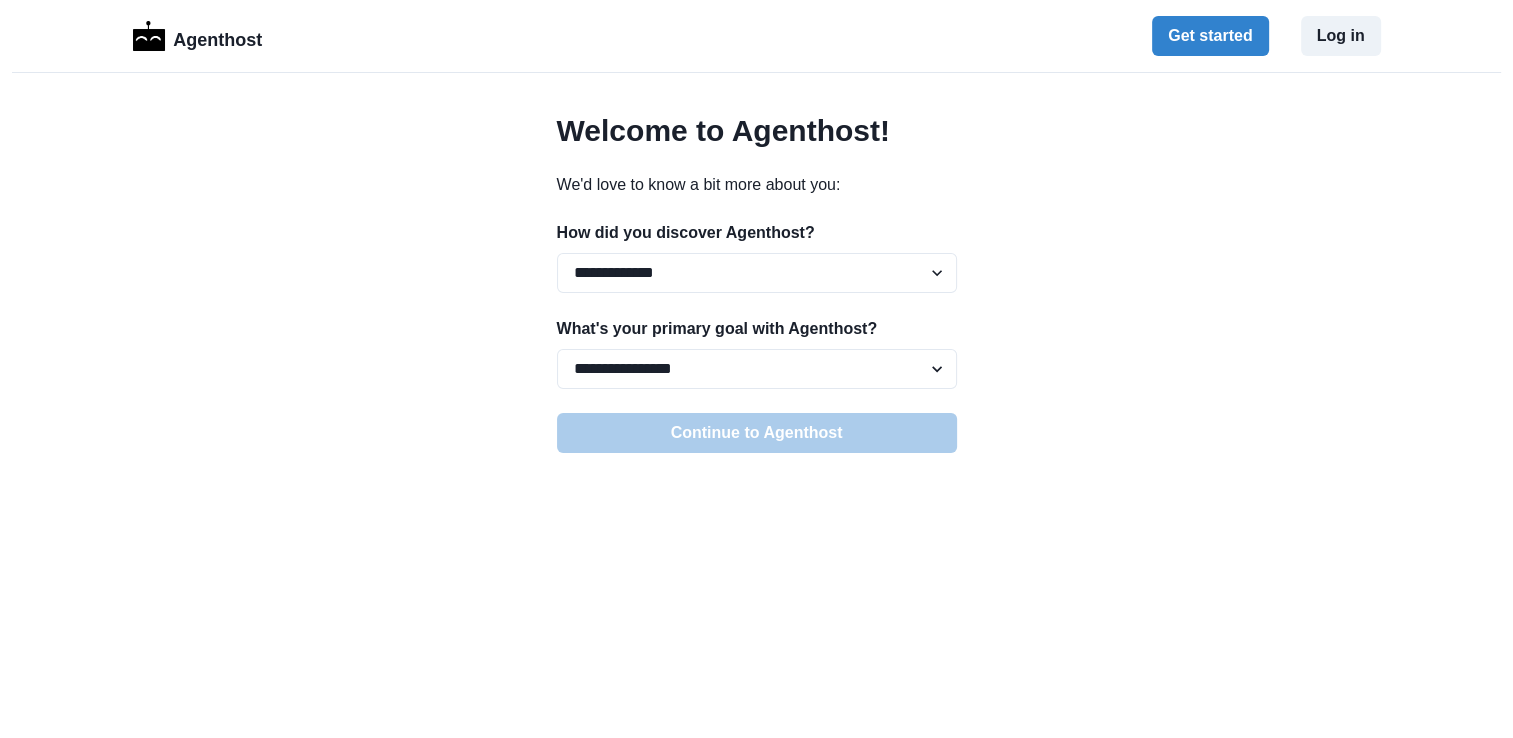 click on "**********" at bounding box center [757, 273] 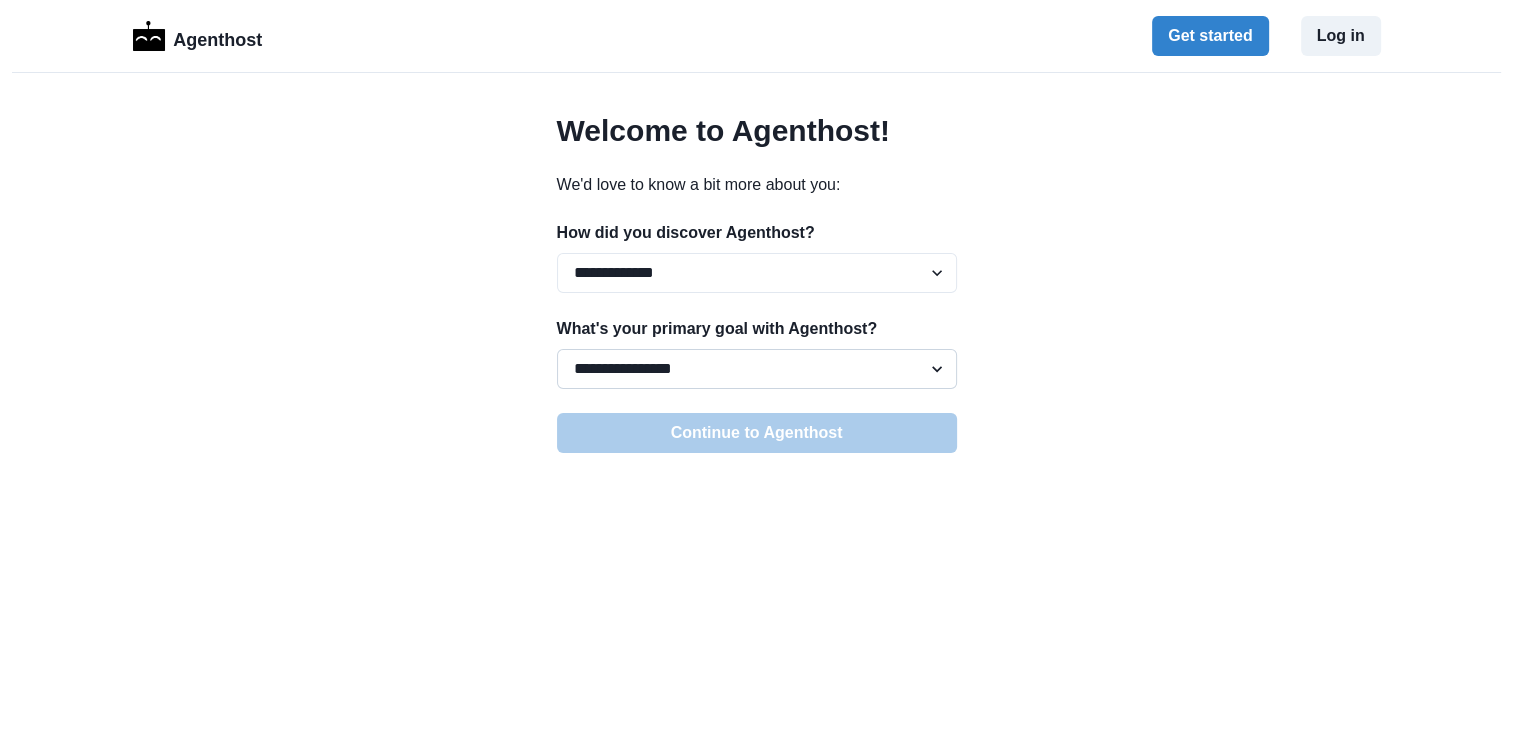 click on "**********" at bounding box center (757, 369) 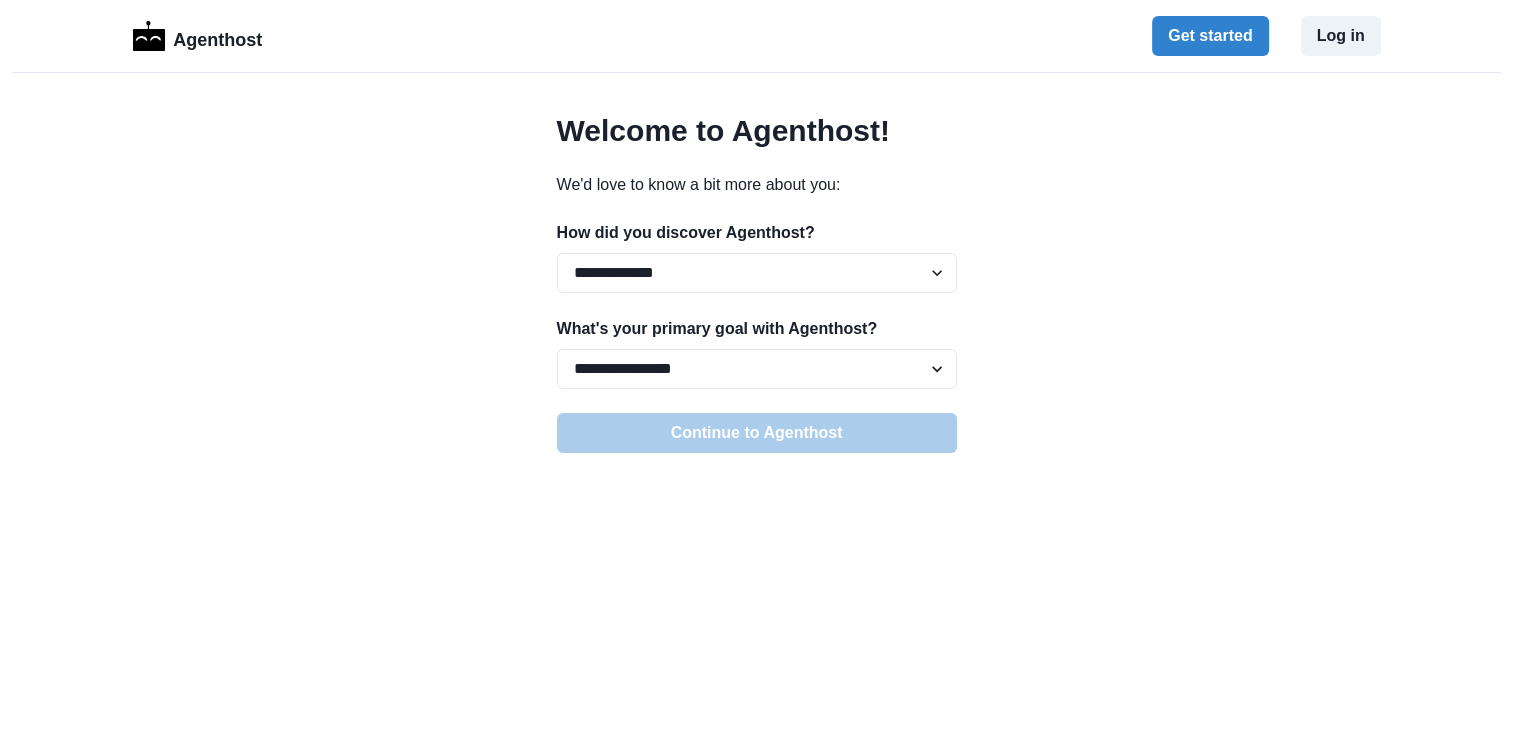 select on "*****" 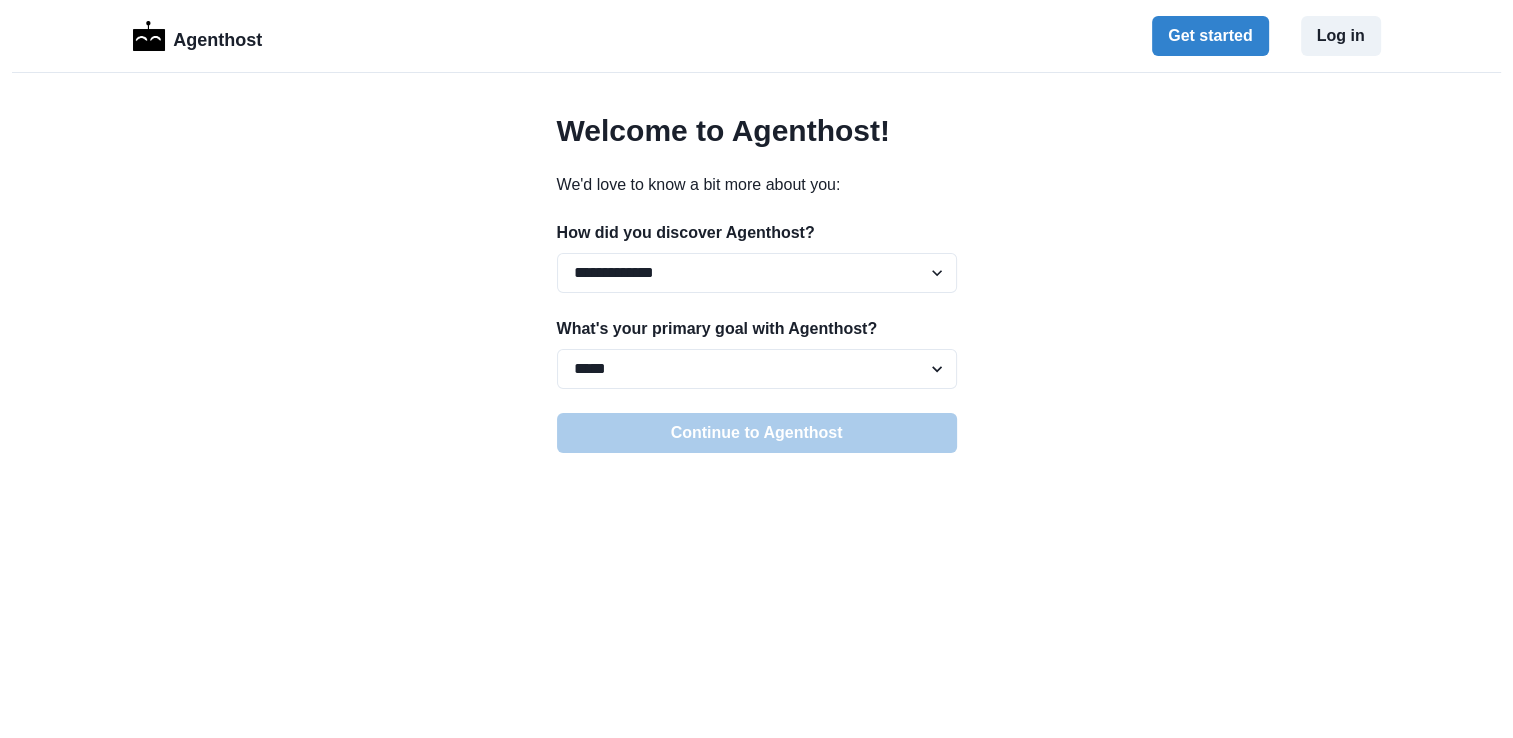 click on "**********" at bounding box center [757, 369] 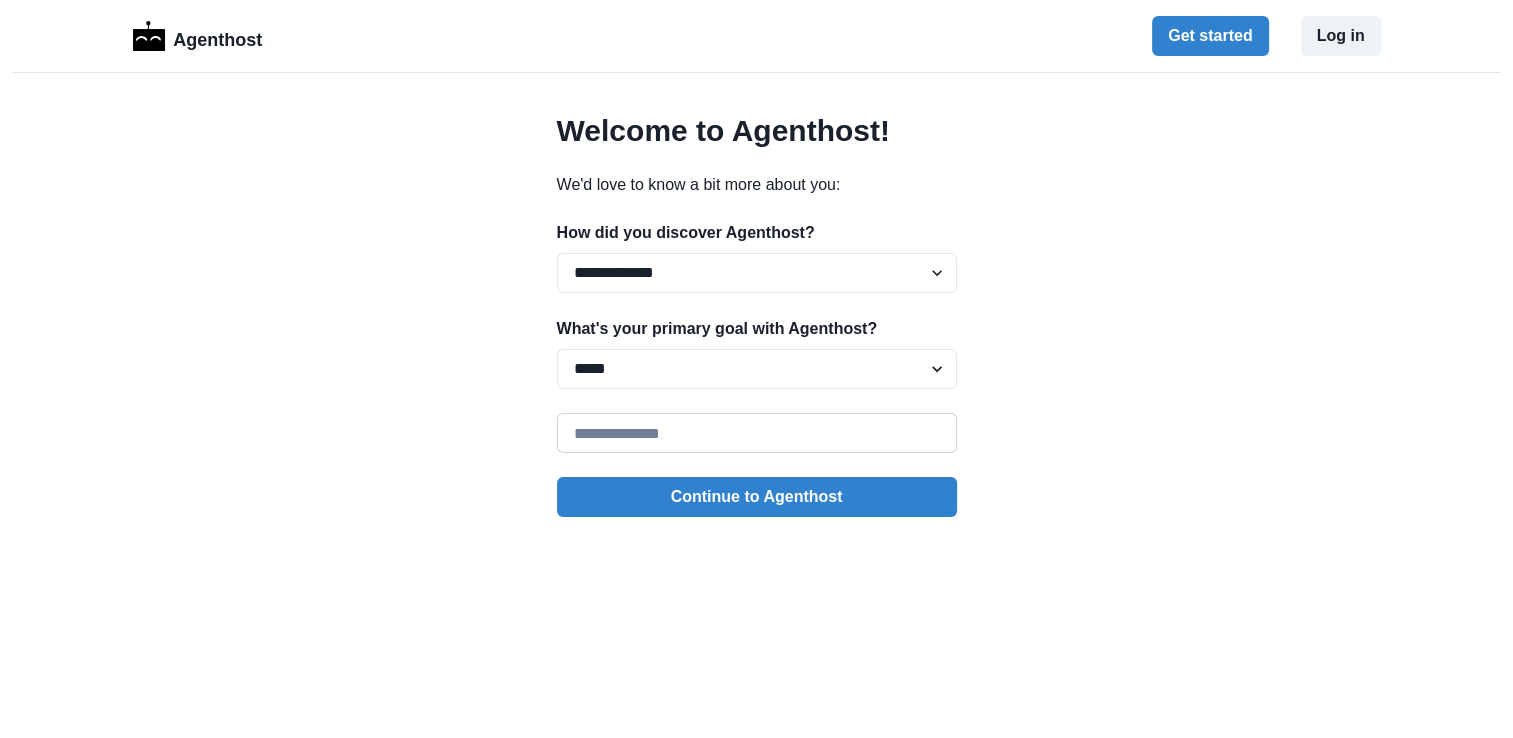 click at bounding box center [757, 433] 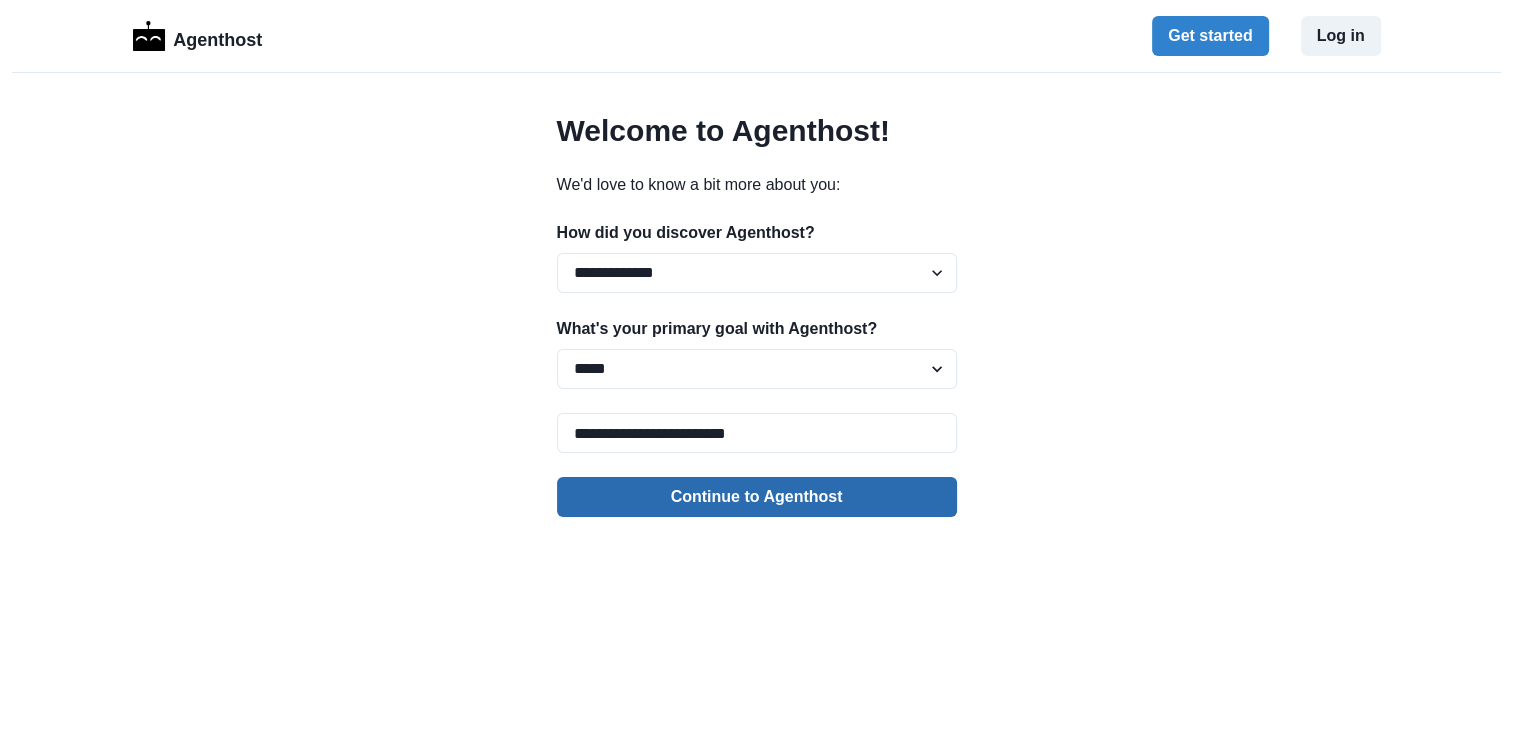 type on "**********" 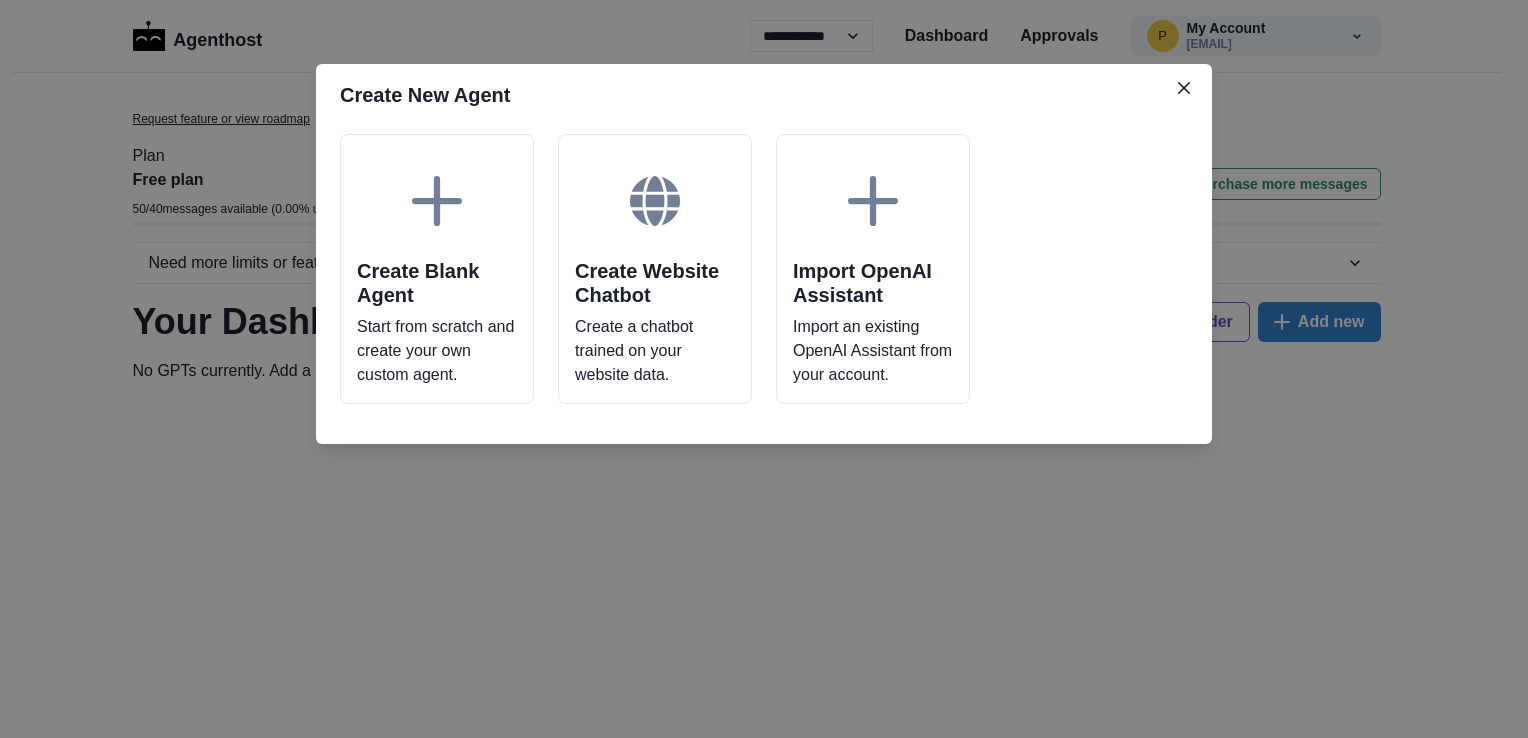 scroll, scrollTop: 0, scrollLeft: 0, axis: both 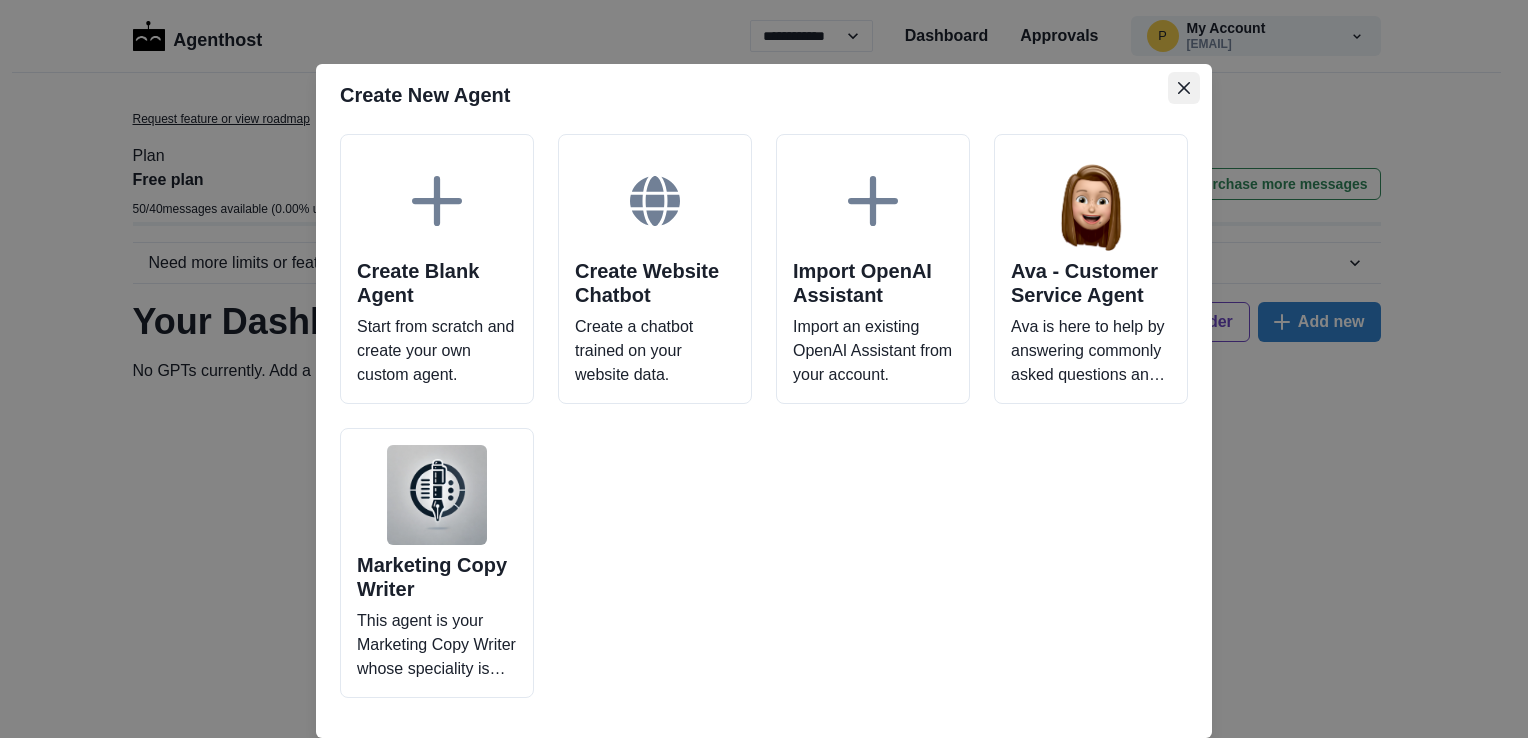 click 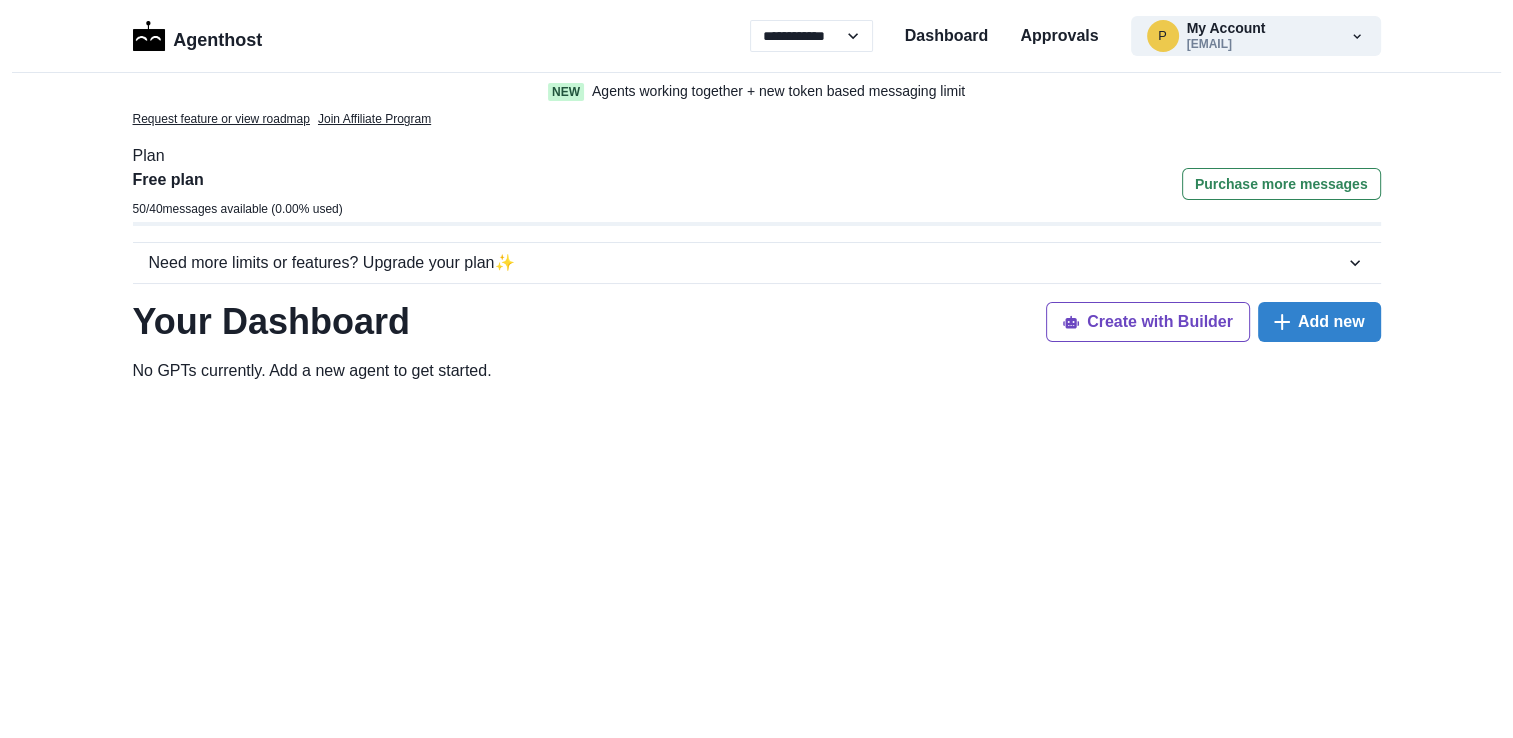click on "**********" at bounding box center (1065, 36) 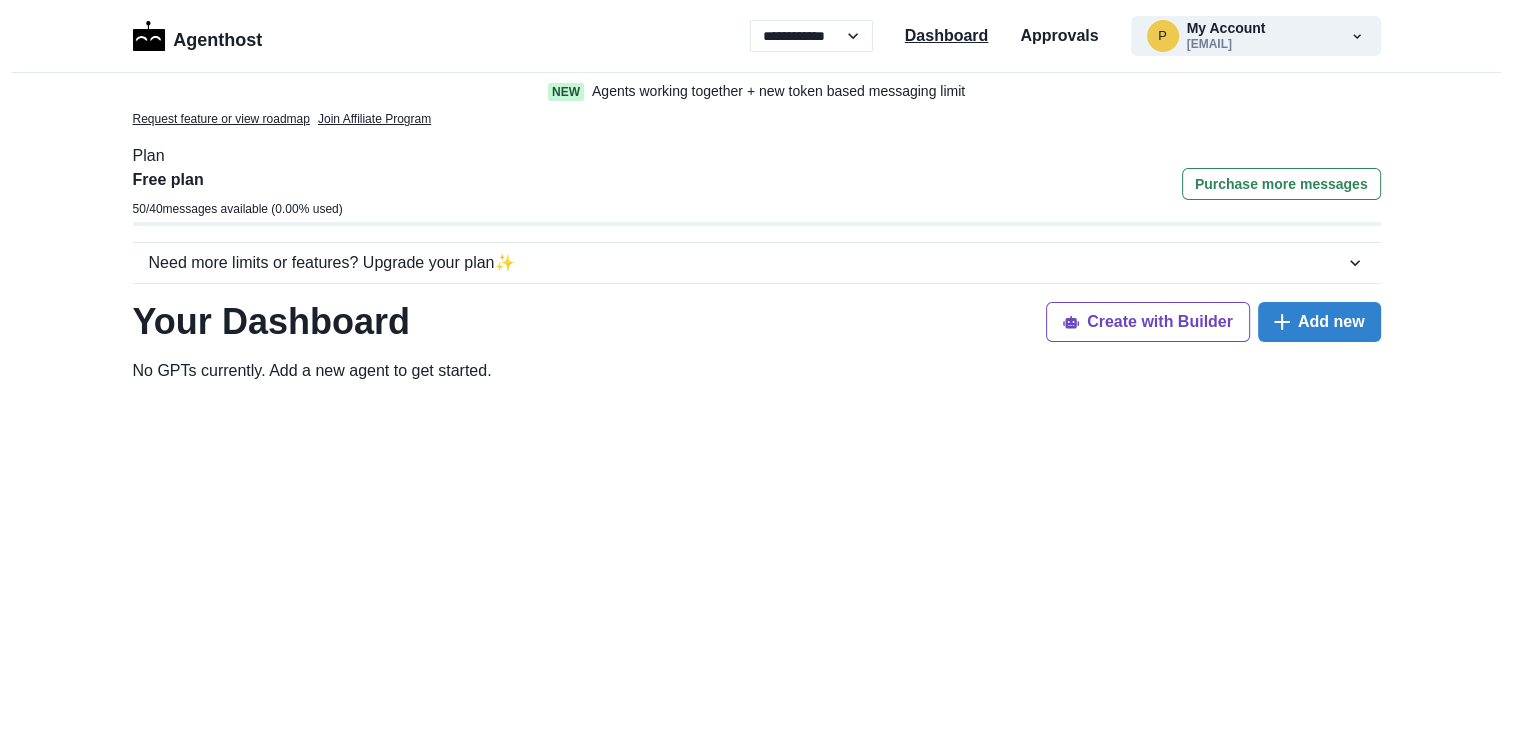 click on "Dashboard" at bounding box center (947, 36) 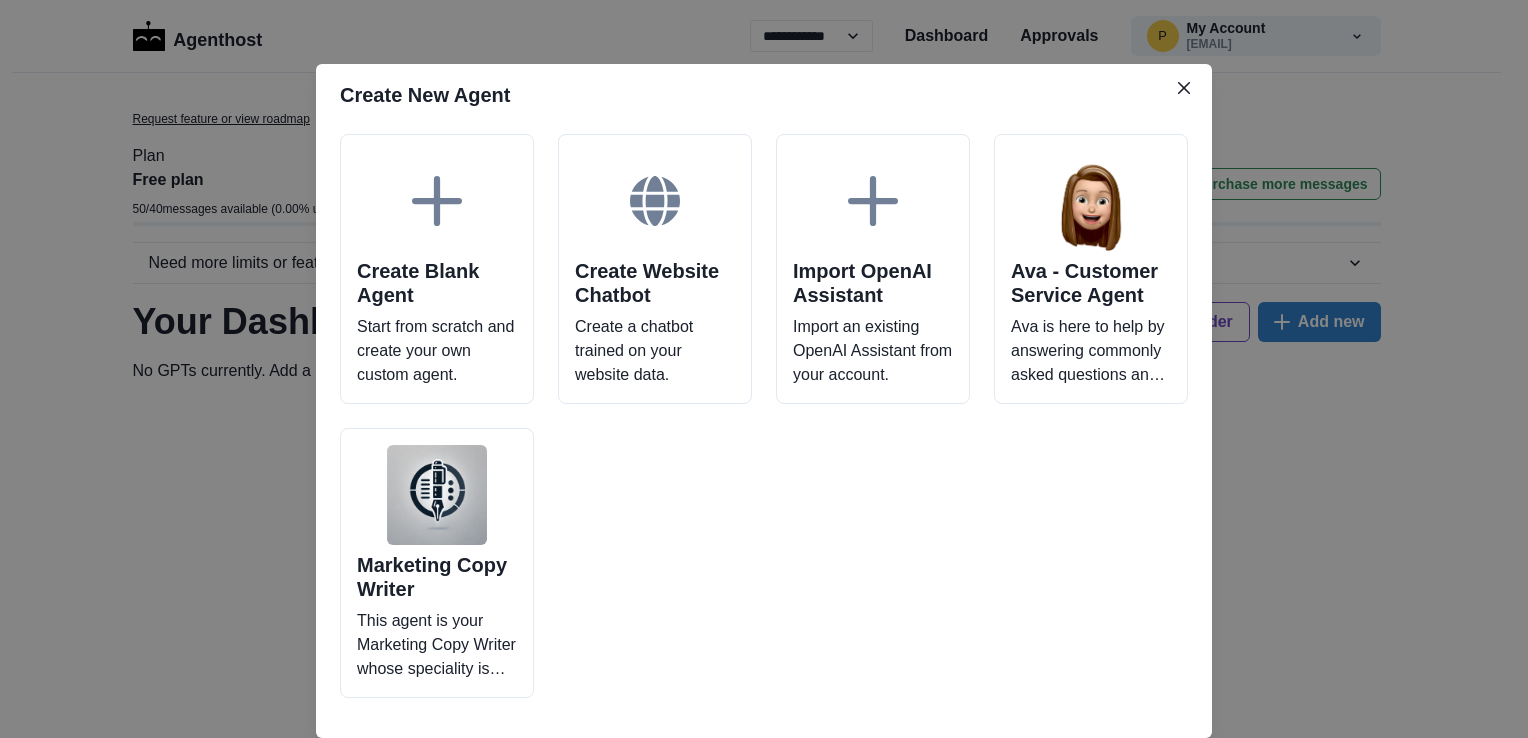 scroll, scrollTop: 0, scrollLeft: 0, axis: both 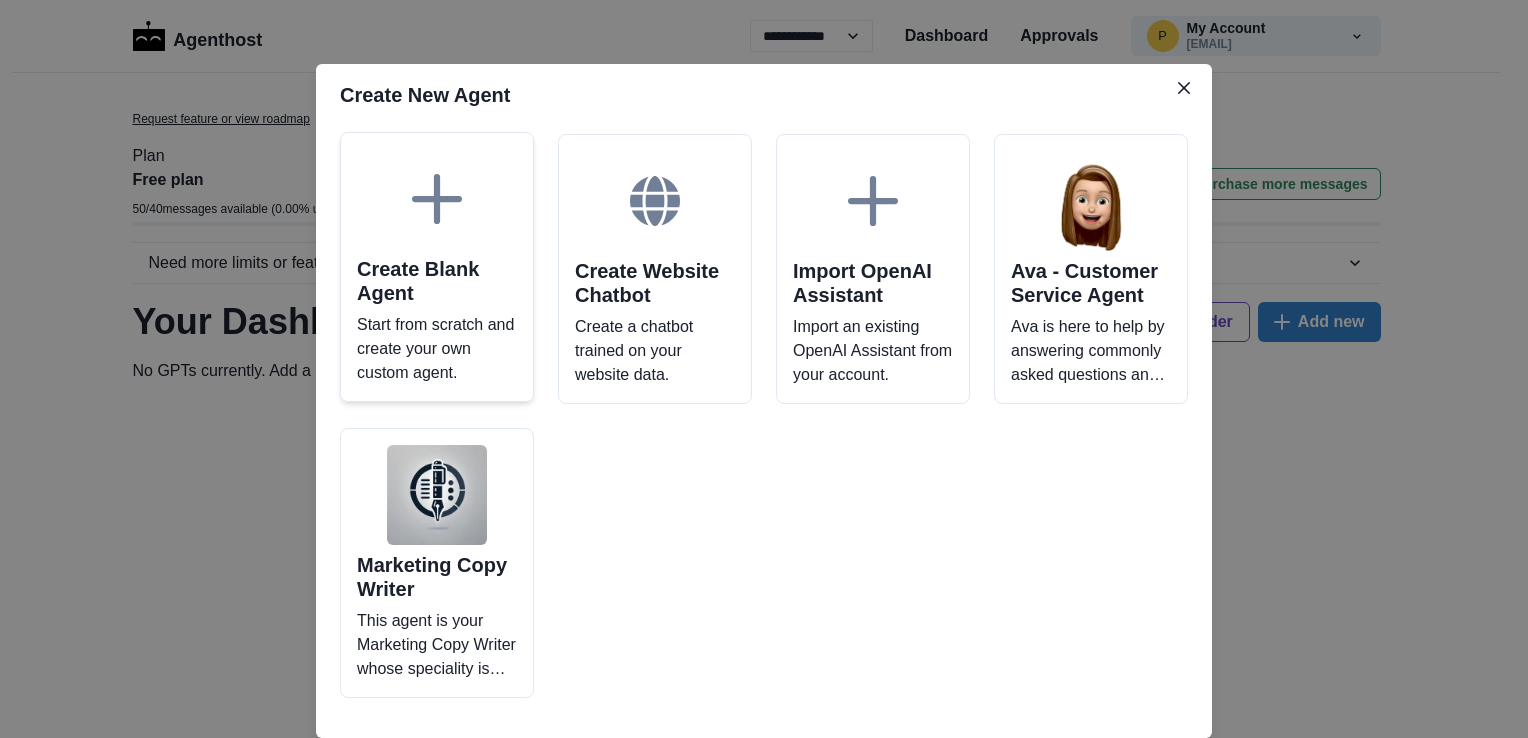 click 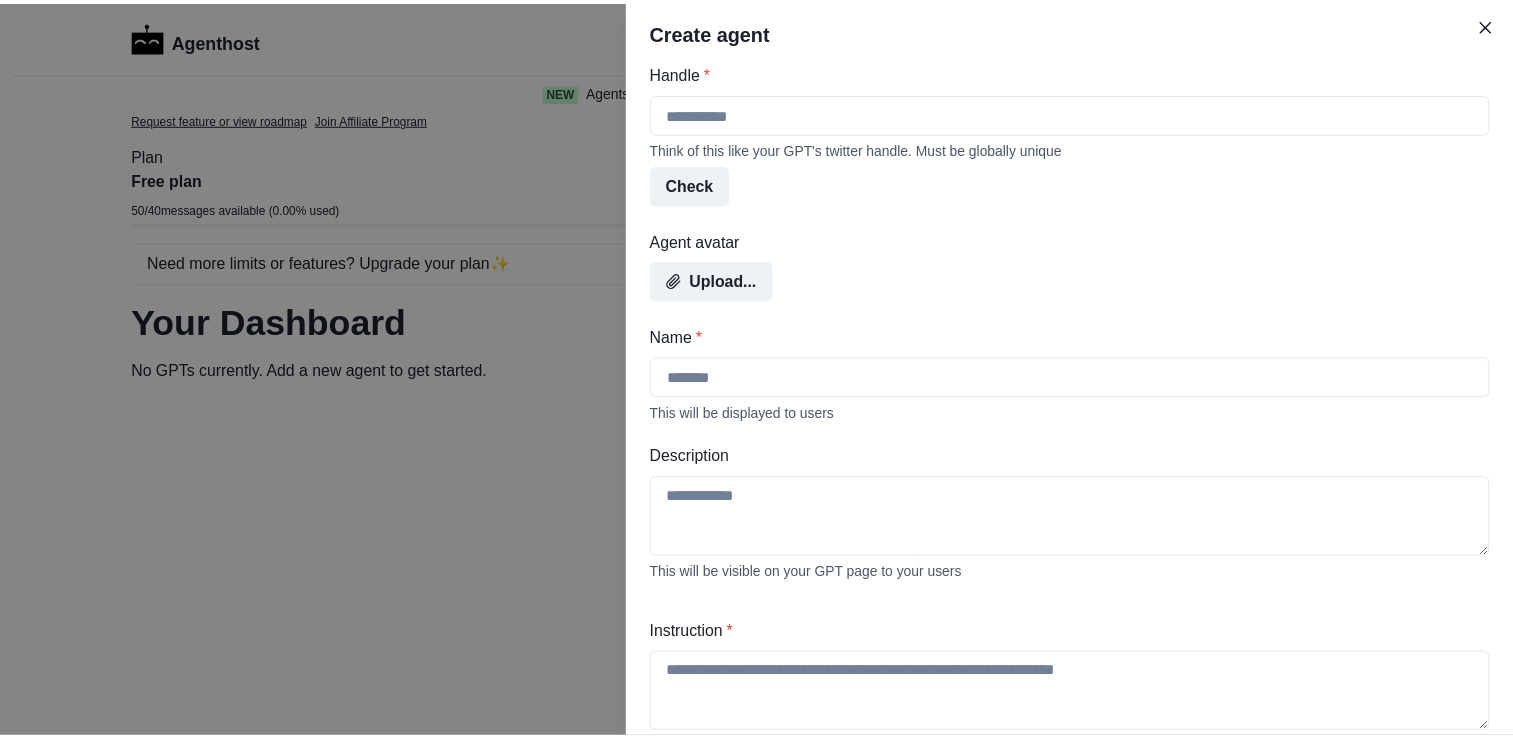 scroll, scrollTop: 0, scrollLeft: 0, axis: both 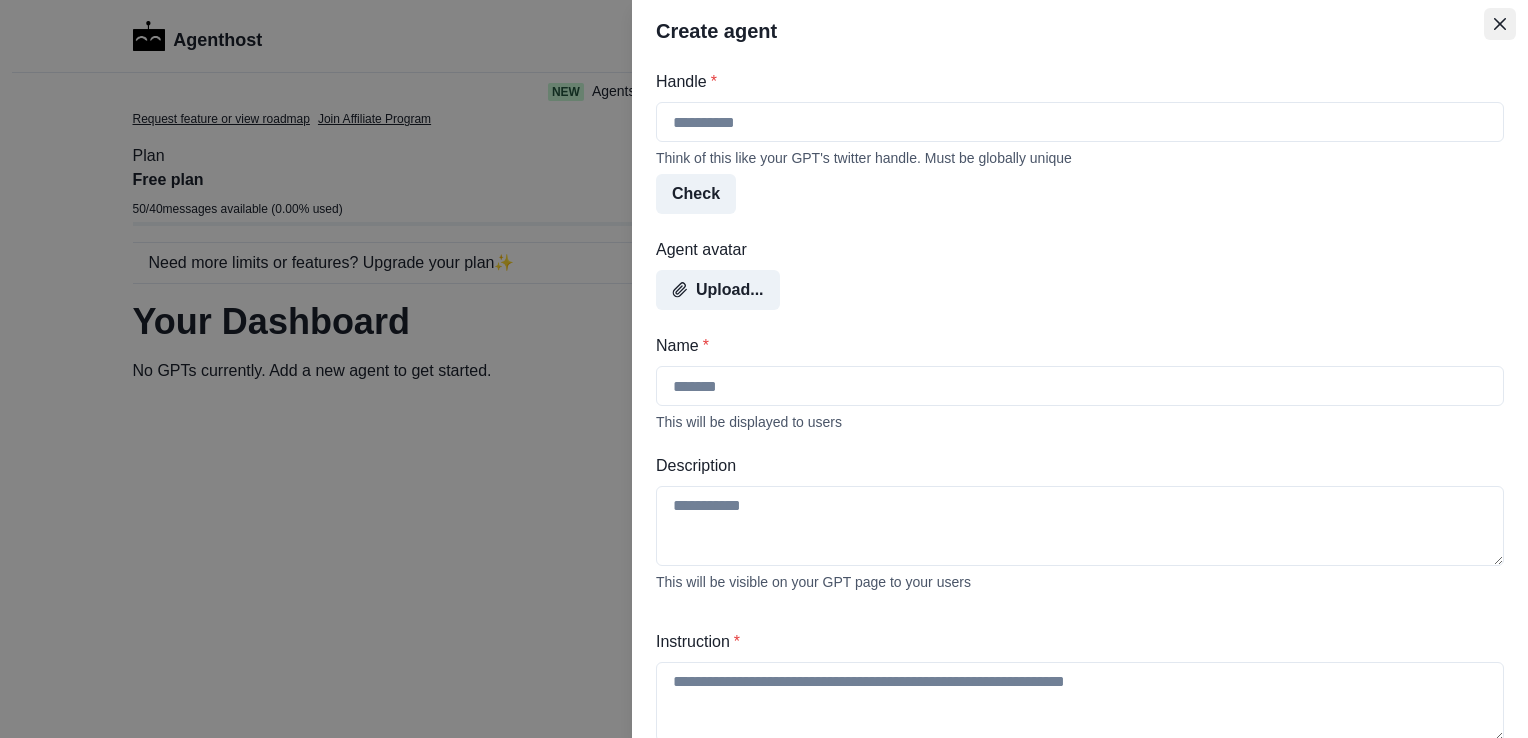 click 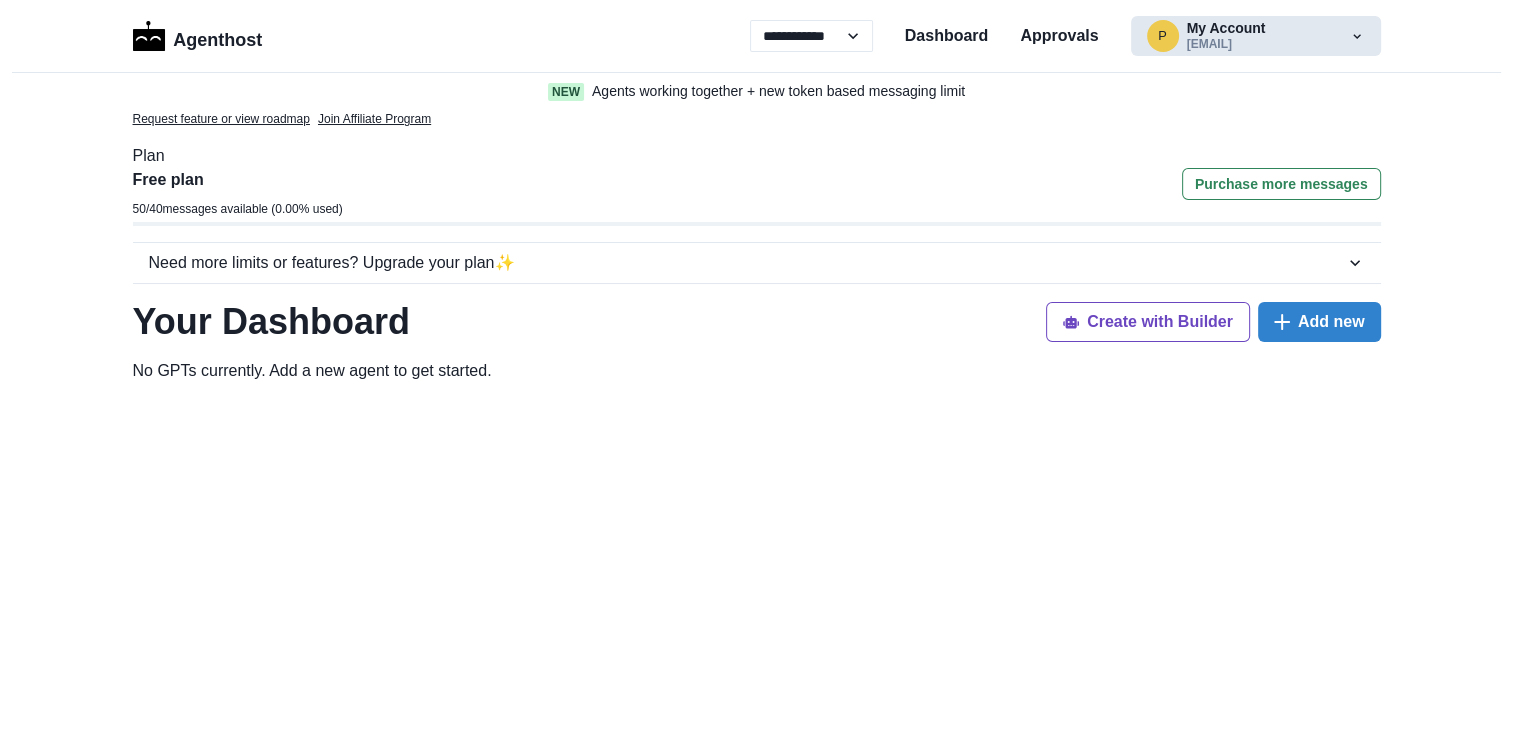 click 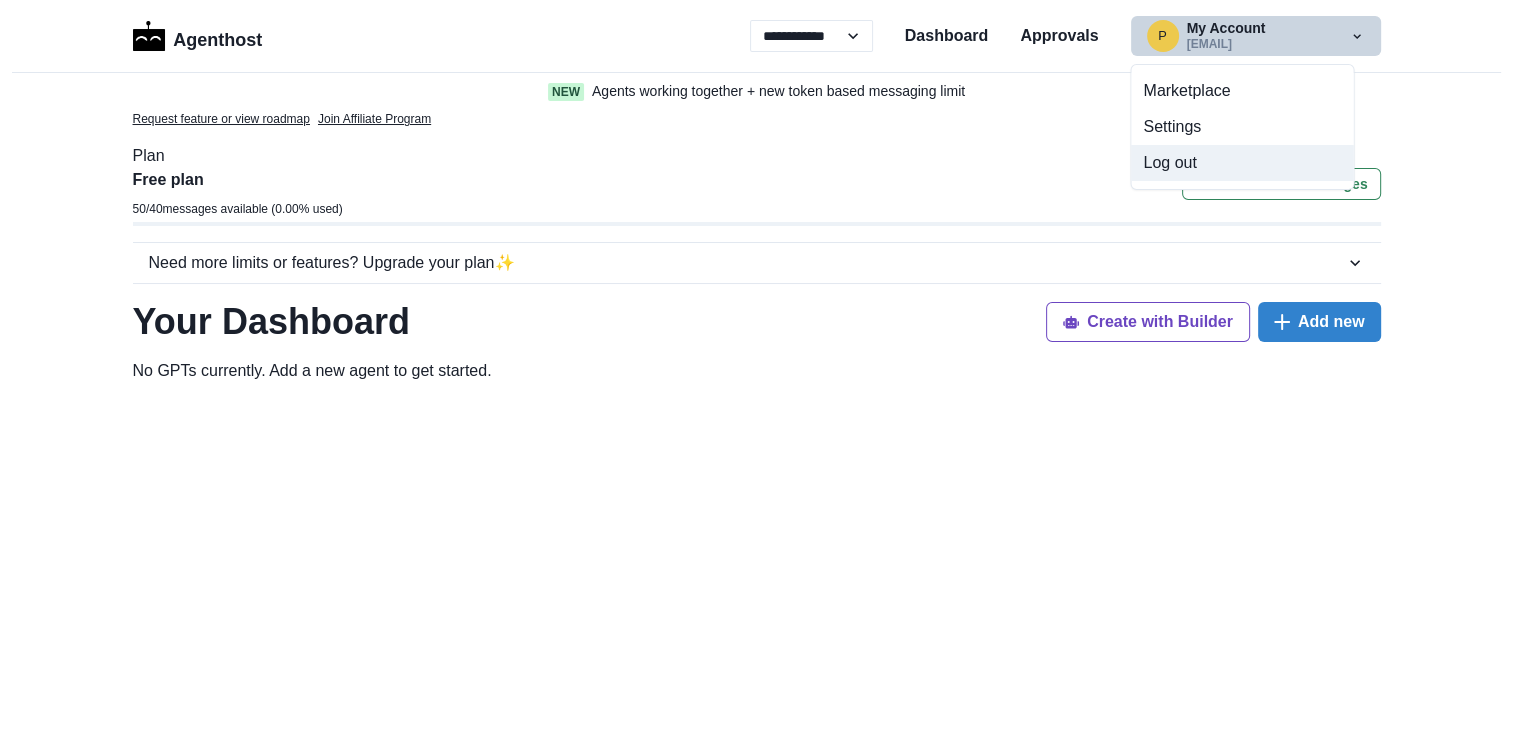 click on "Log out" at bounding box center (1242, 163) 